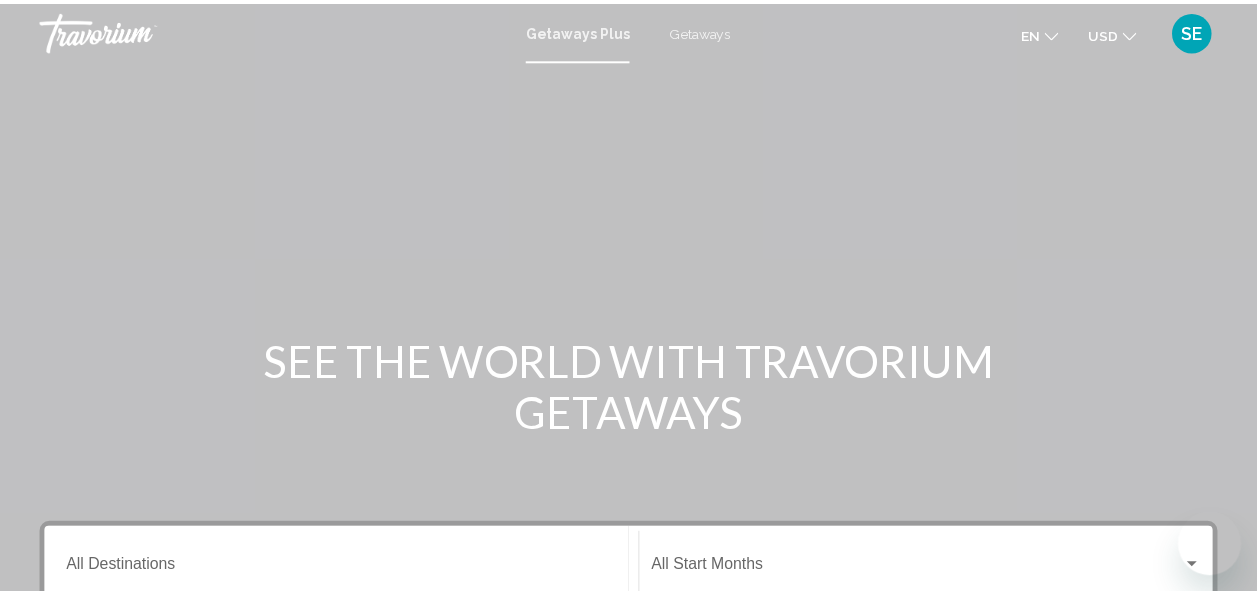 scroll, scrollTop: 0, scrollLeft: 0, axis: both 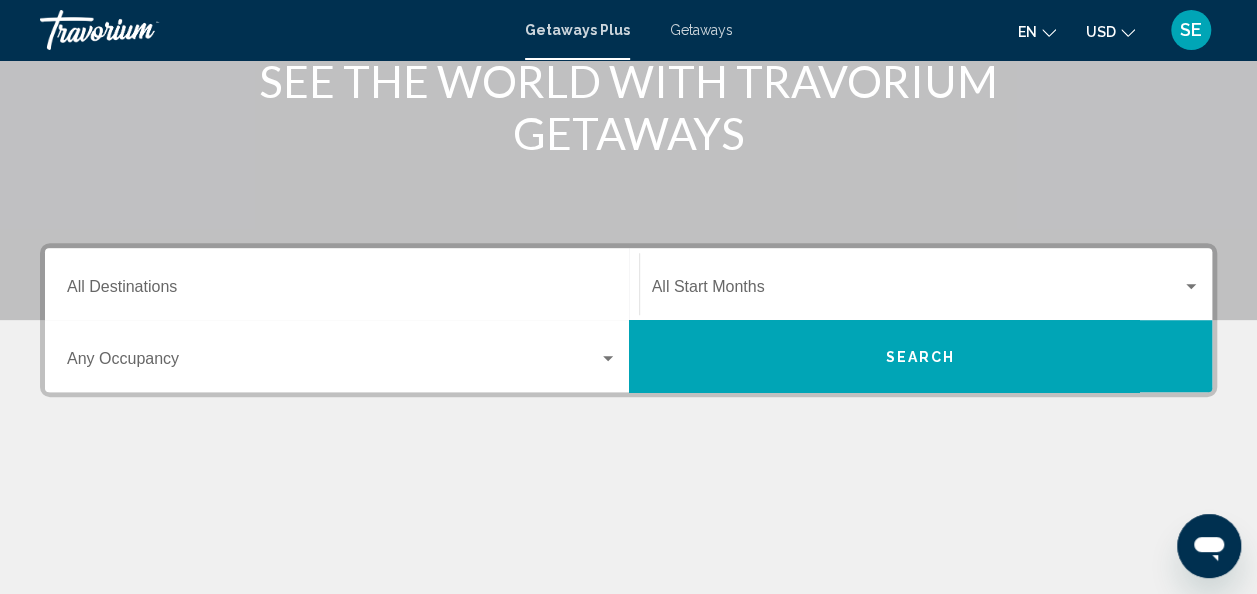 click on "Destination All Destinations" at bounding box center (342, 291) 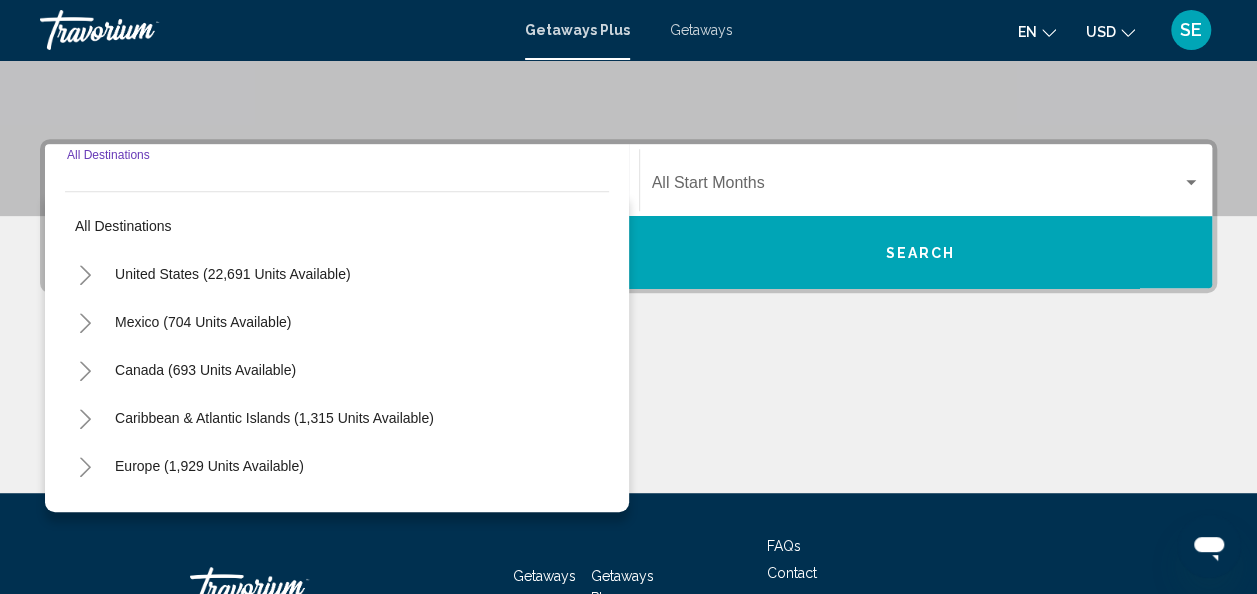 scroll, scrollTop: 458, scrollLeft: 0, axis: vertical 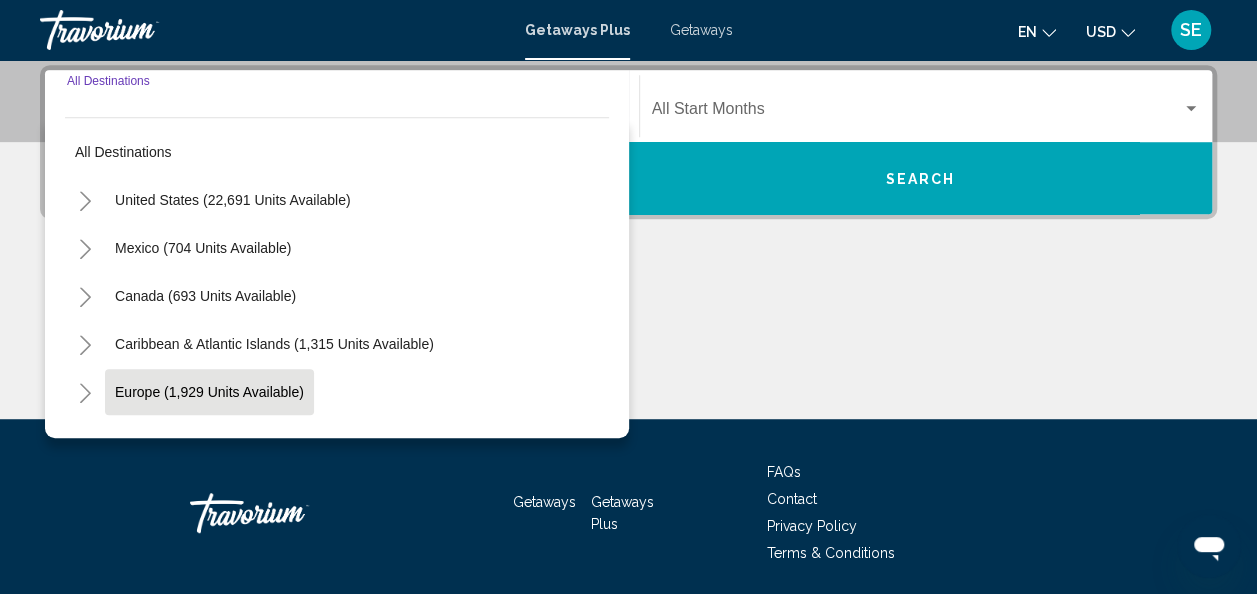 click on "Europe (1,929 units available)" at bounding box center (204, 440) 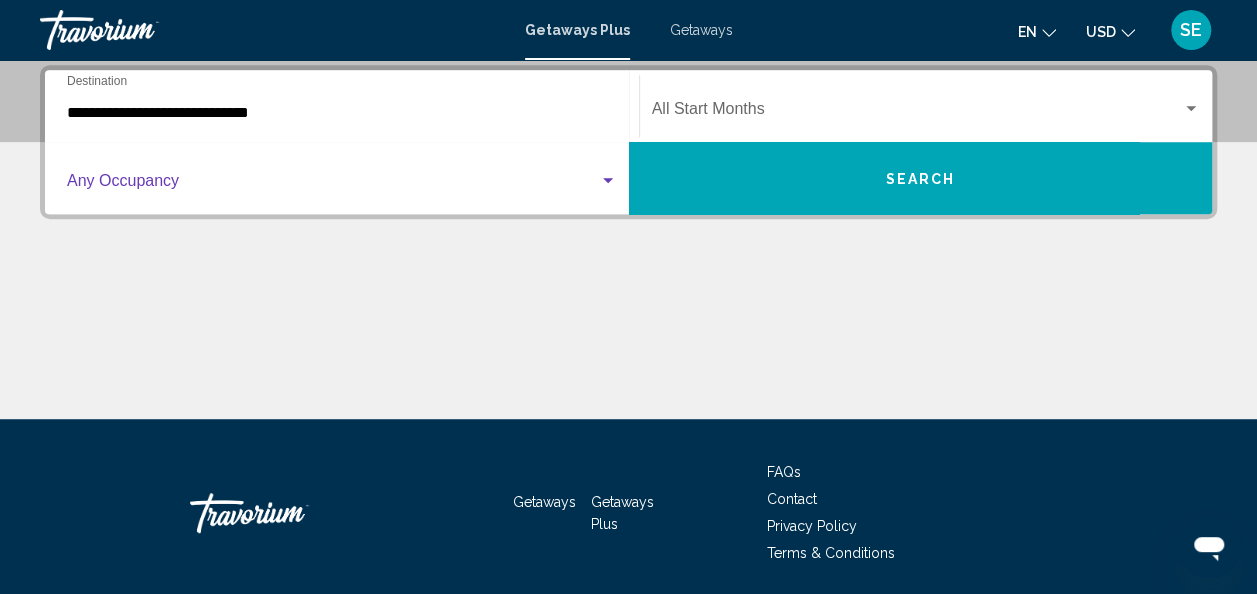 click at bounding box center [333, 185] 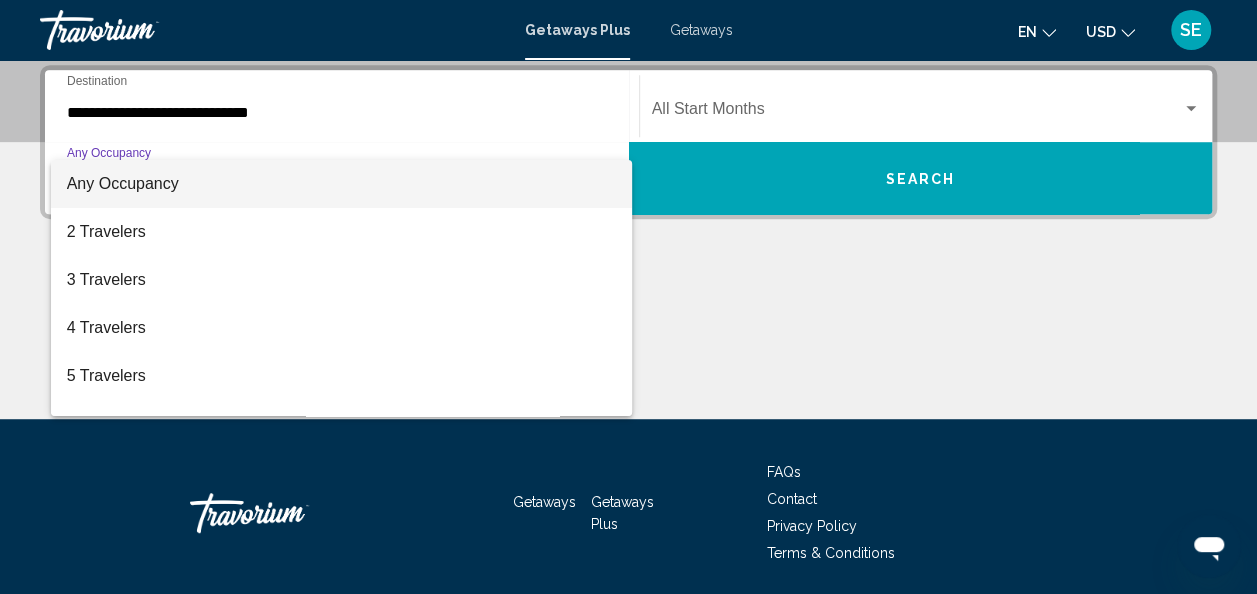 click at bounding box center (628, 297) 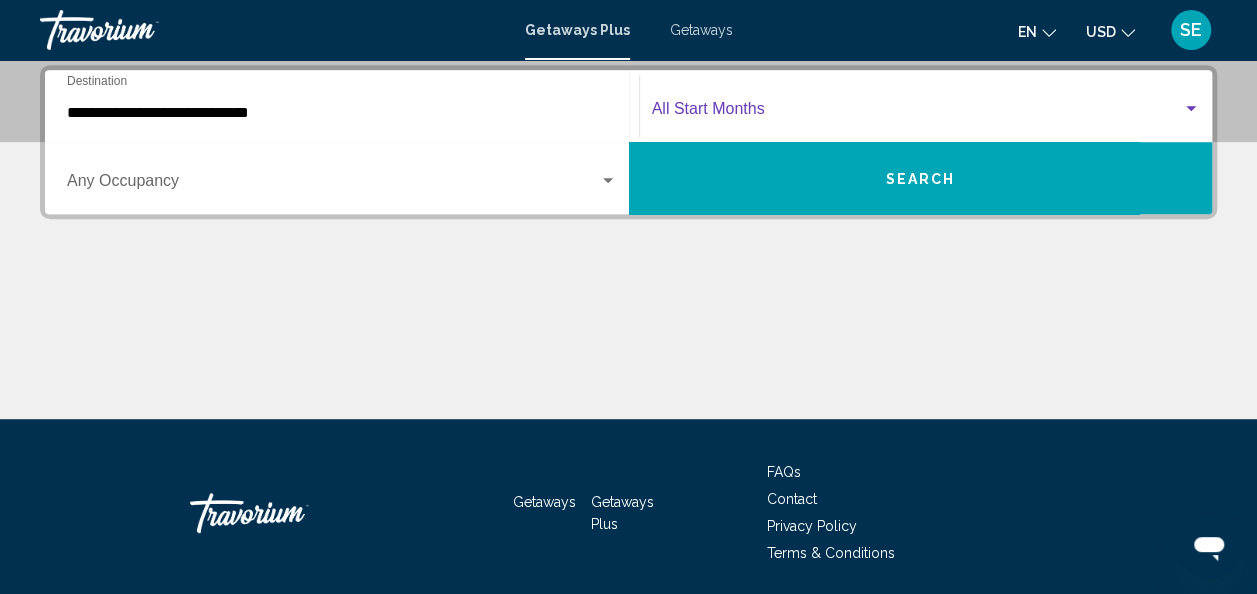 click at bounding box center [917, 113] 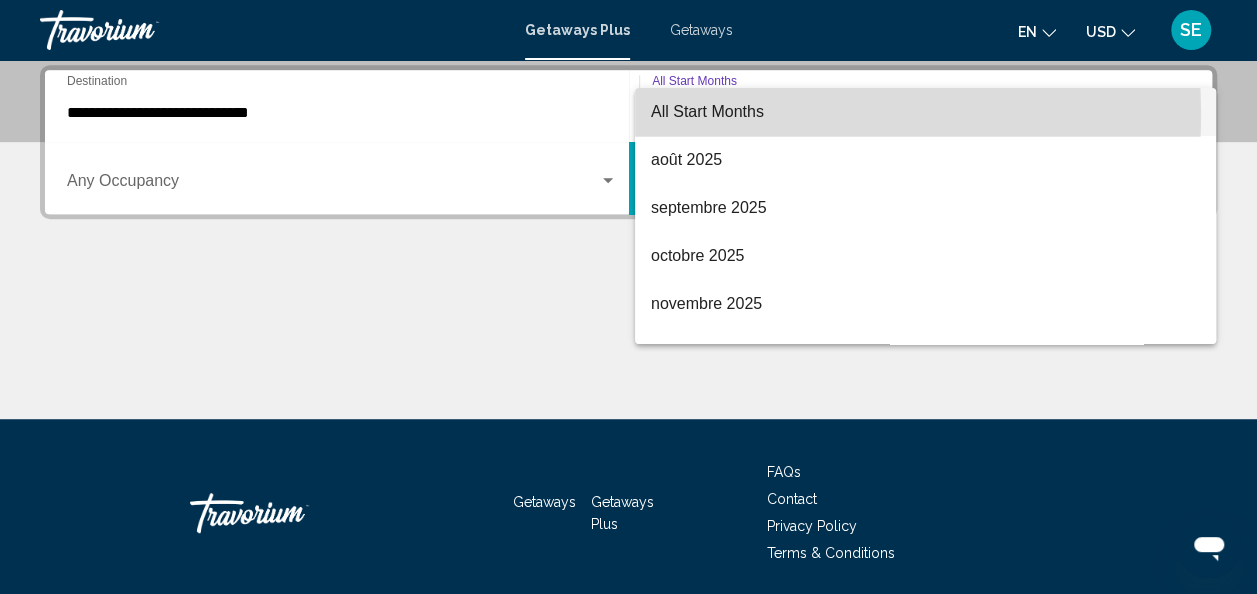 click on "All Start Months" at bounding box center [707, 111] 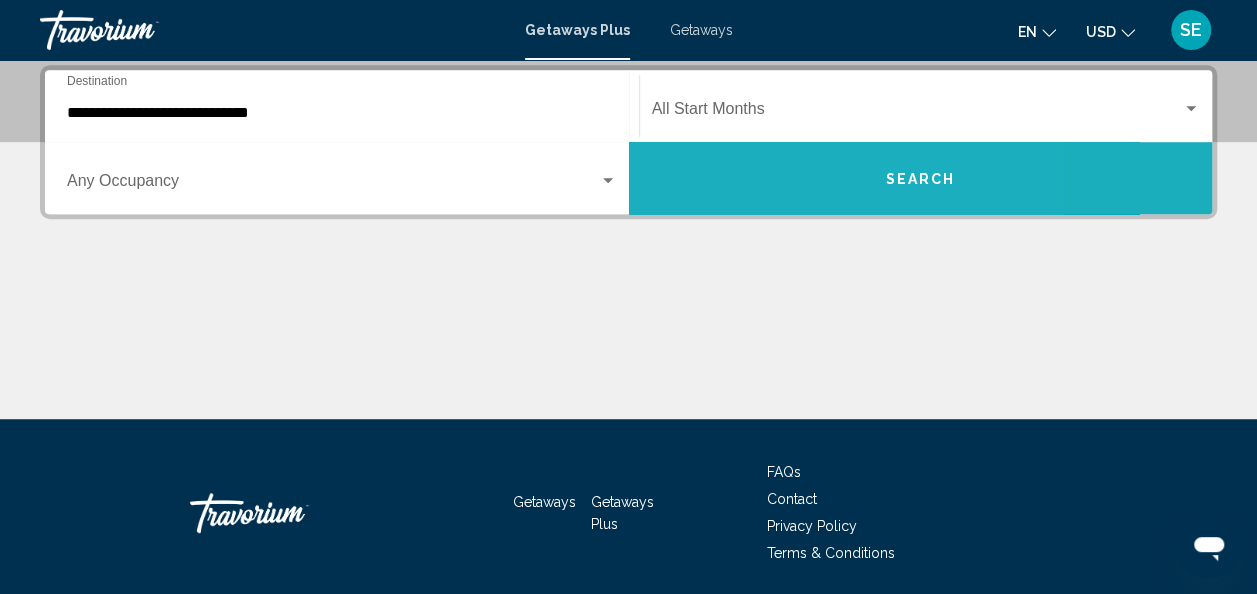 click on "Search" at bounding box center (921, 178) 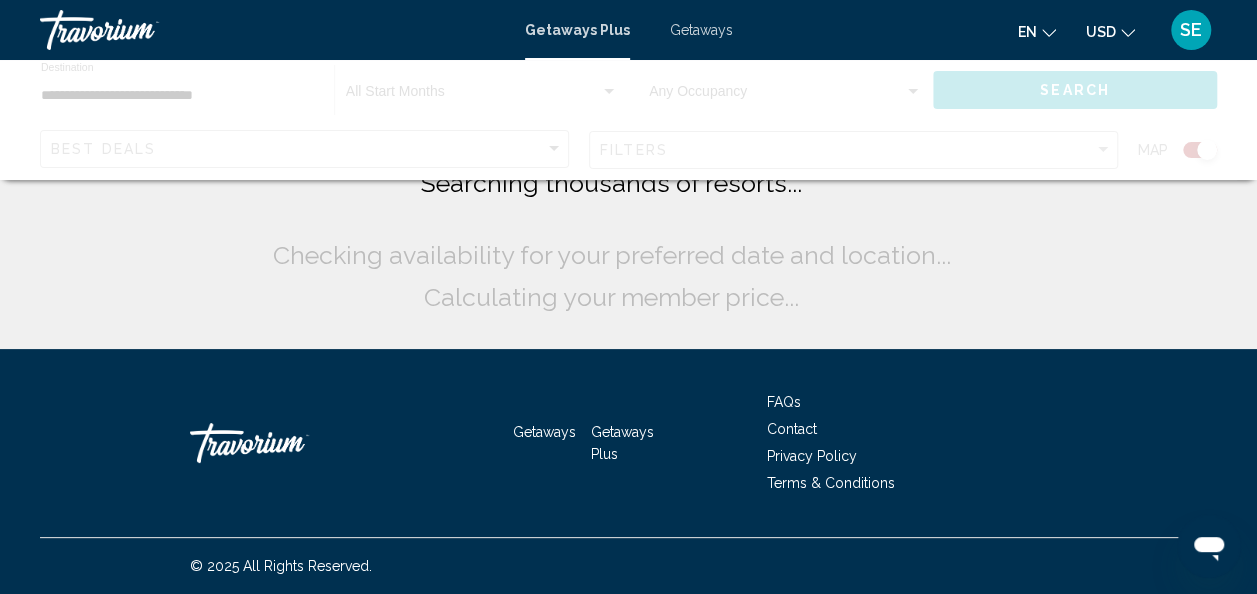 scroll, scrollTop: 0, scrollLeft: 0, axis: both 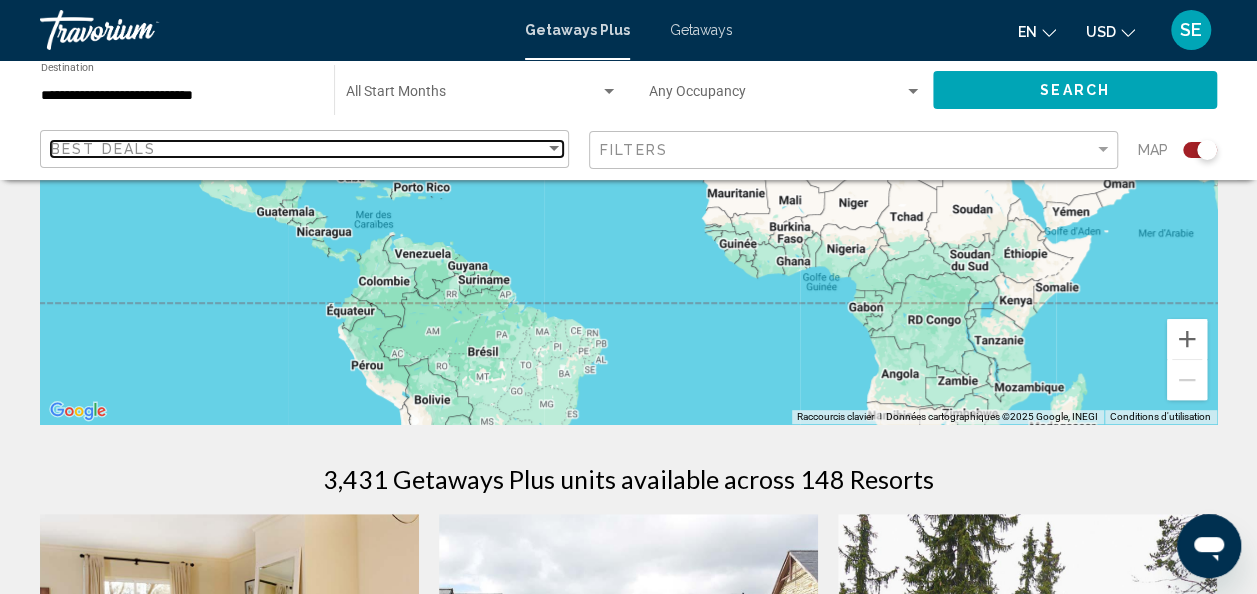 click on "Best Deals" at bounding box center (298, 149) 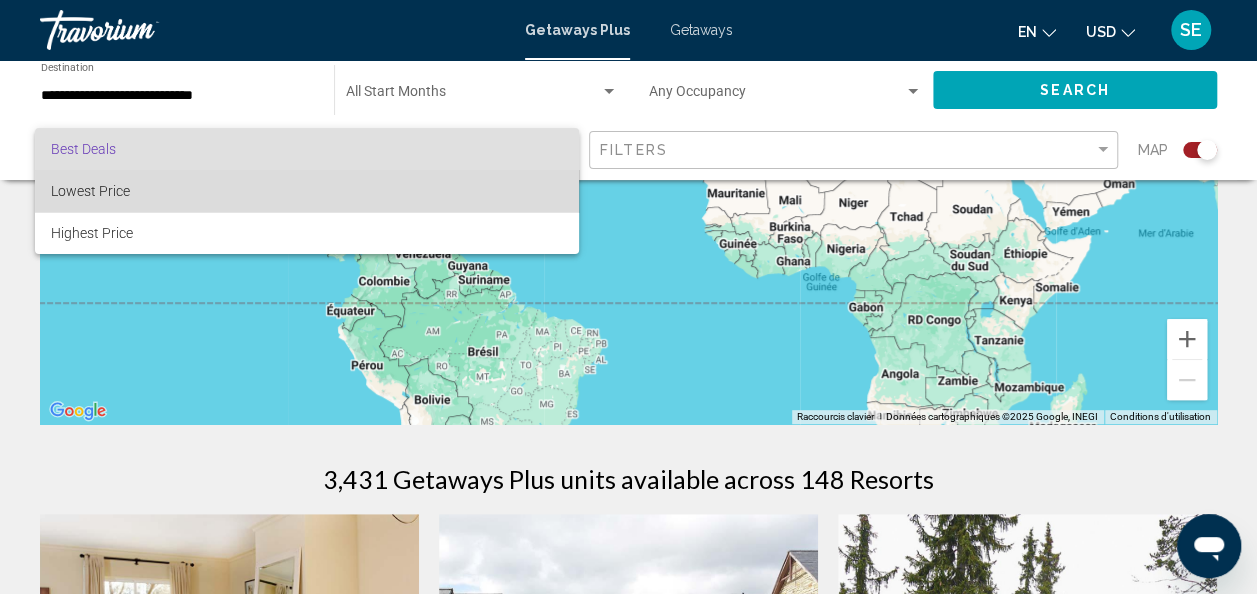 click on "Lowest Price" at bounding box center (307, 191) 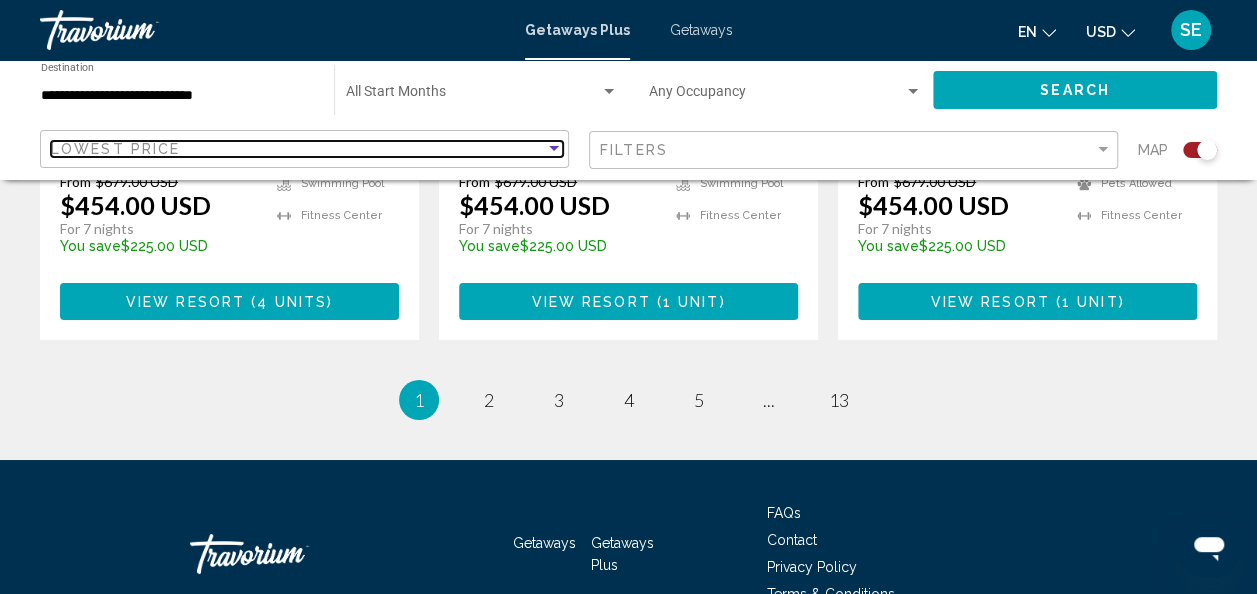 scroll, scrollTop: 3436, scrollLeft: 0, axis: vertical 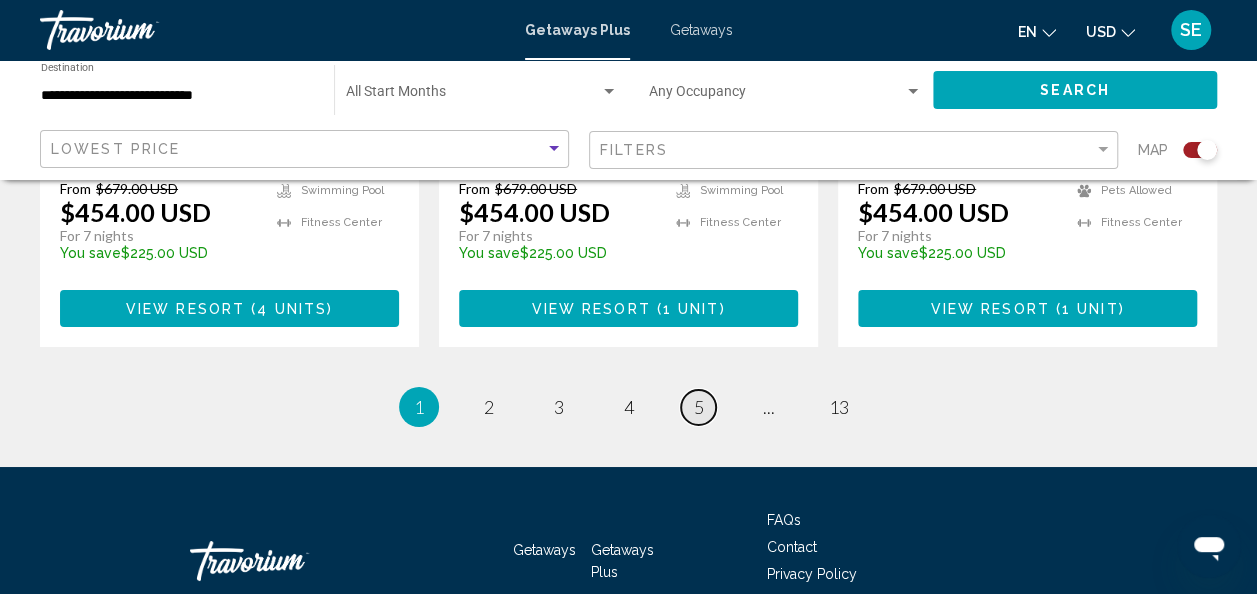 click on "5" at bounding box center (699, 407) 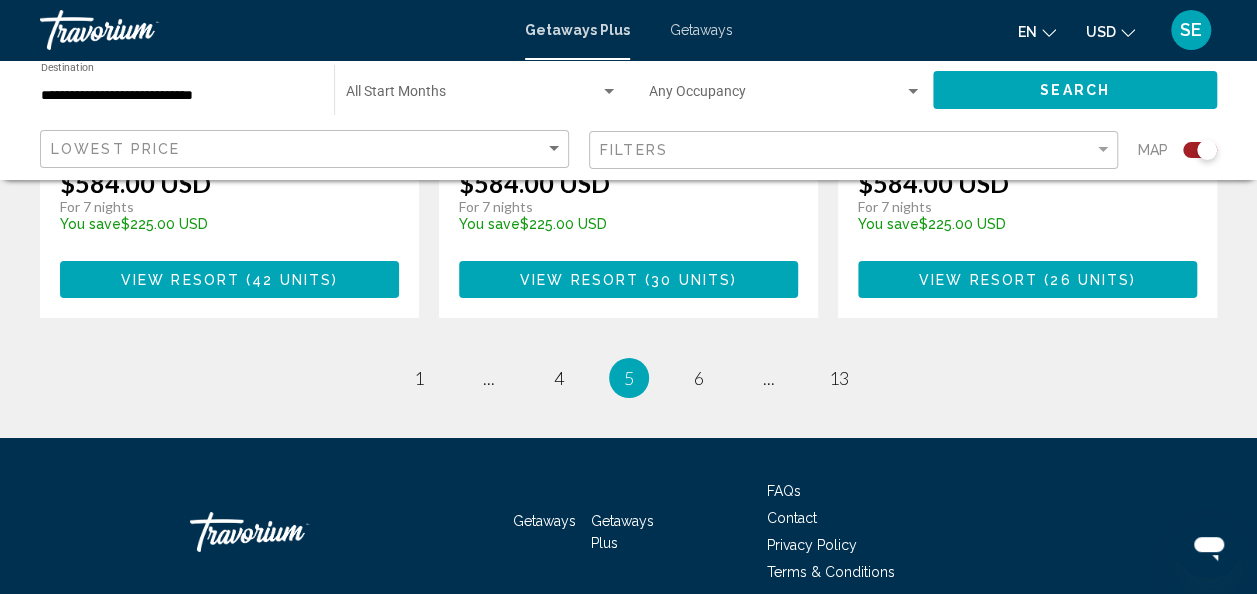 scroll, scrollTop: 3374, scrollLeft: 0, axis: vertical 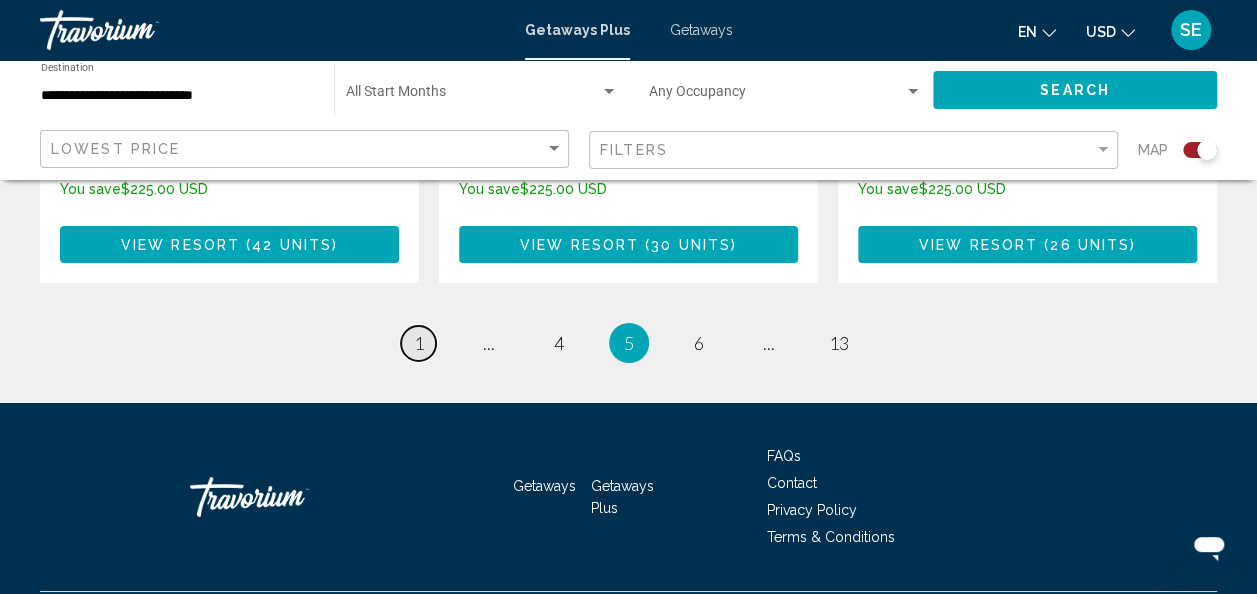 click on "page  1" at bounding box center (418, 343) 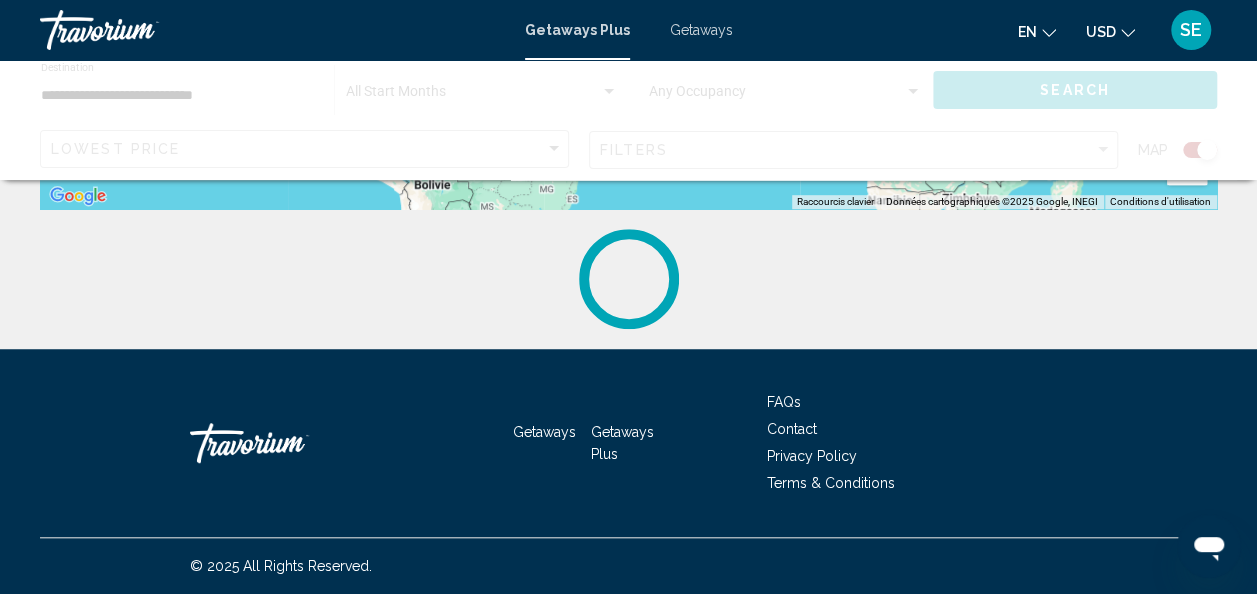 scroll, scrollTop: 0, scrollLeft: 0, axis: both 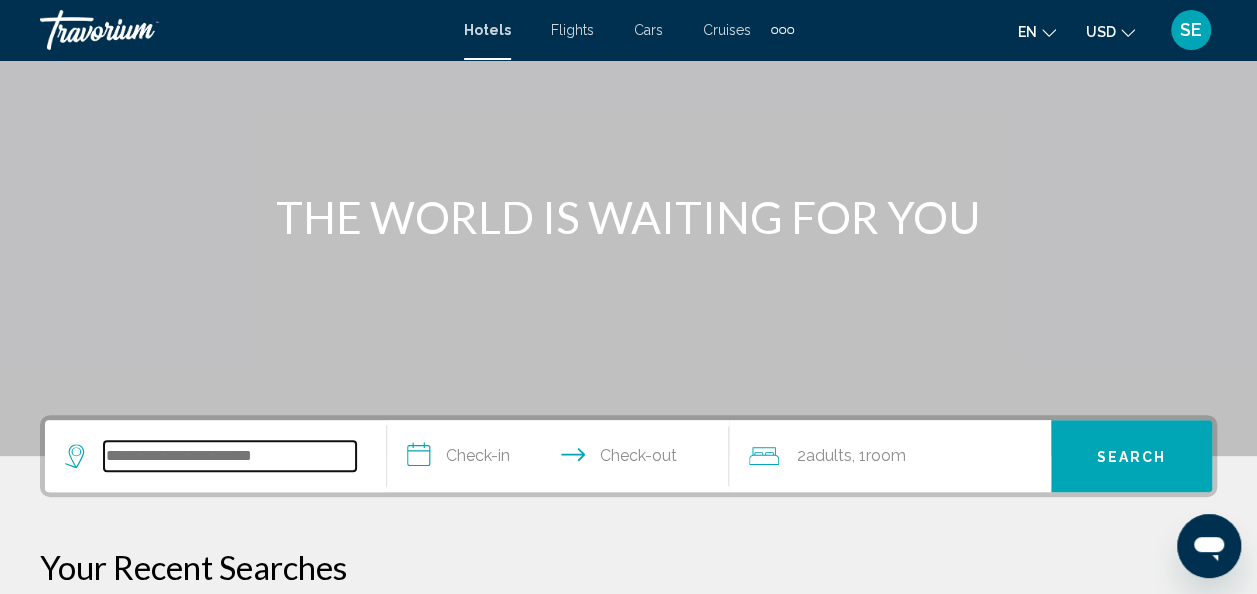 click at bounding box center (230, 456) 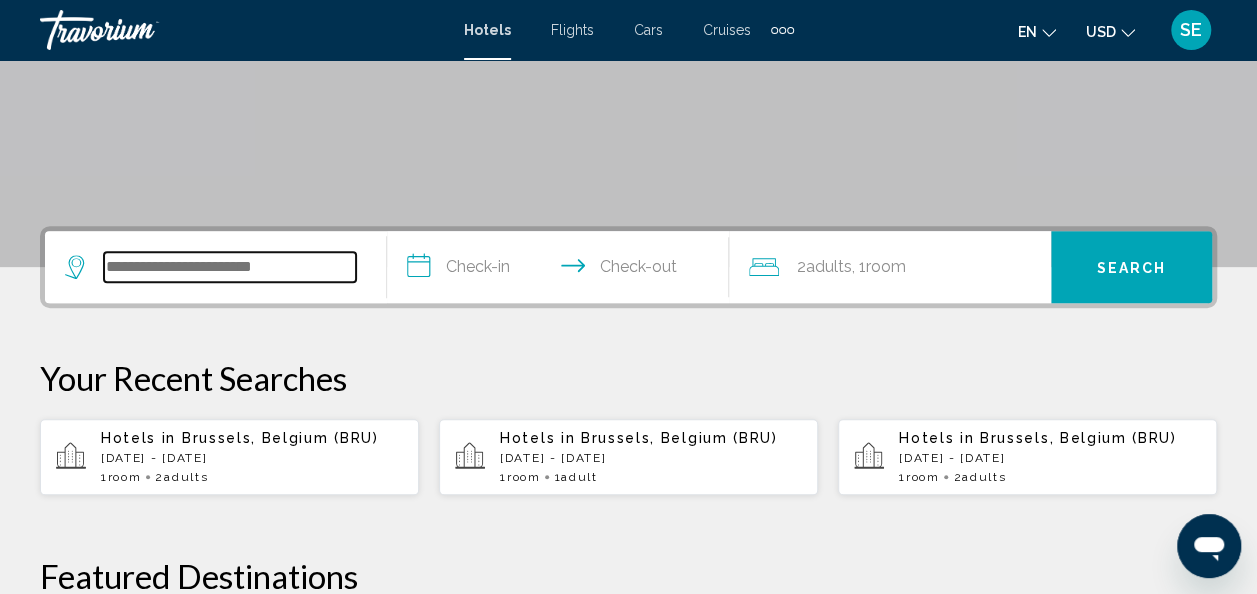 scroll, scrollTop: 494, scrollLeft: 0, axis: vertical 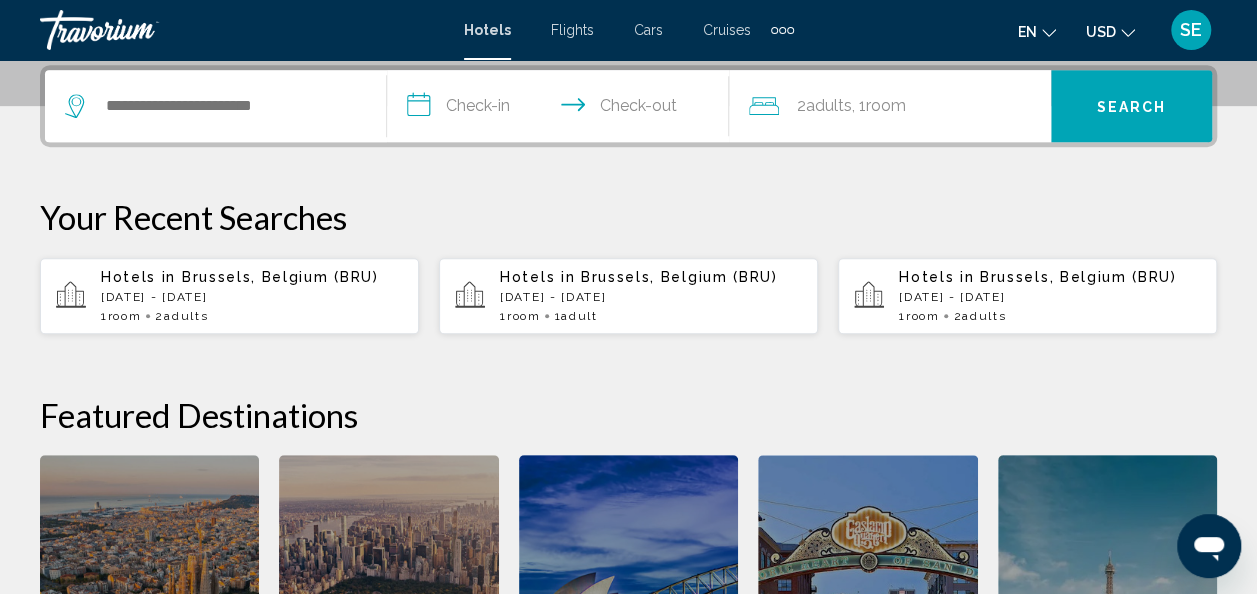 click on "1  Room rooms 2  Adult Adults" at bounding box center (252, 316) 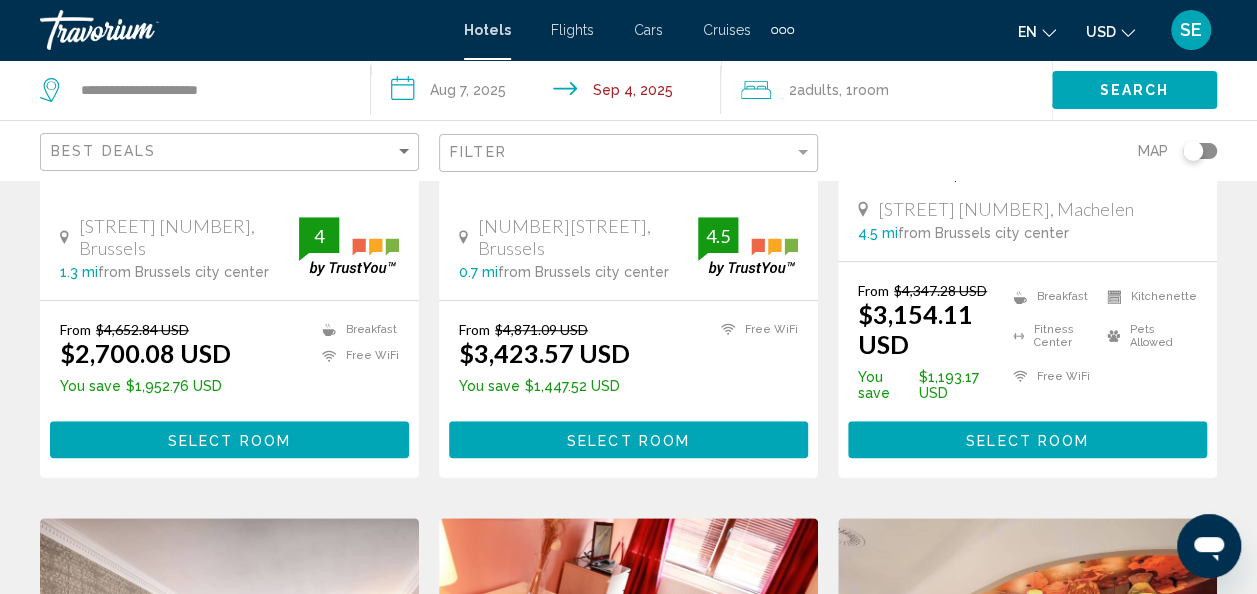 scroll, scrollTop: 0, scrollLeft: 0, axis: both 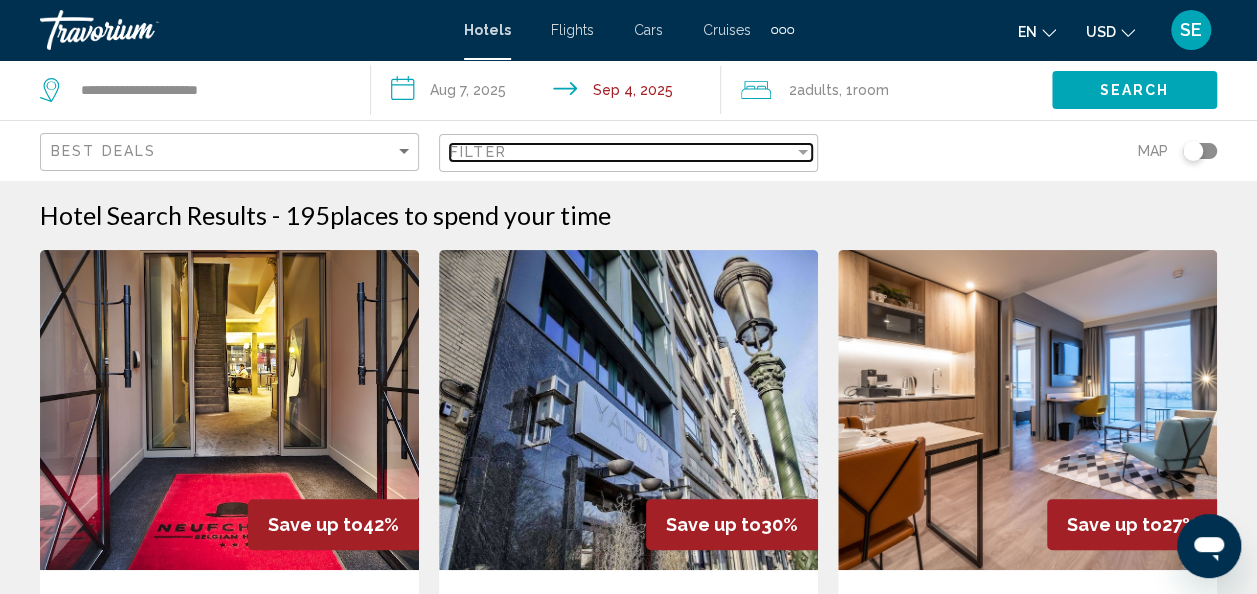 click on "Filter" at bounding box center (622, 152) 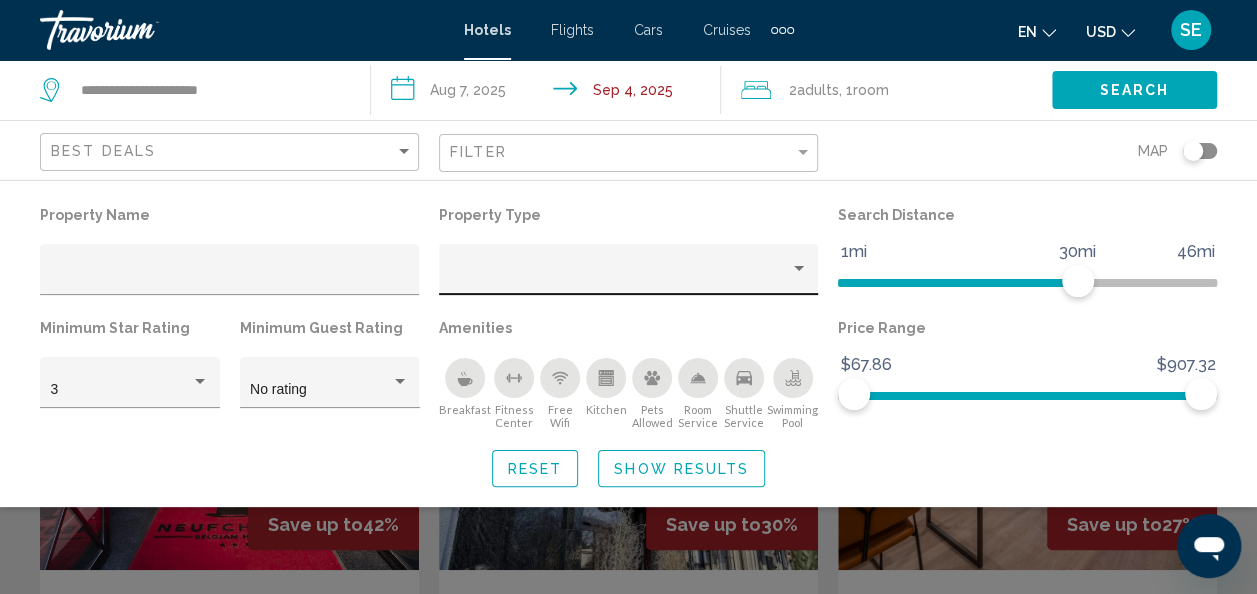 click 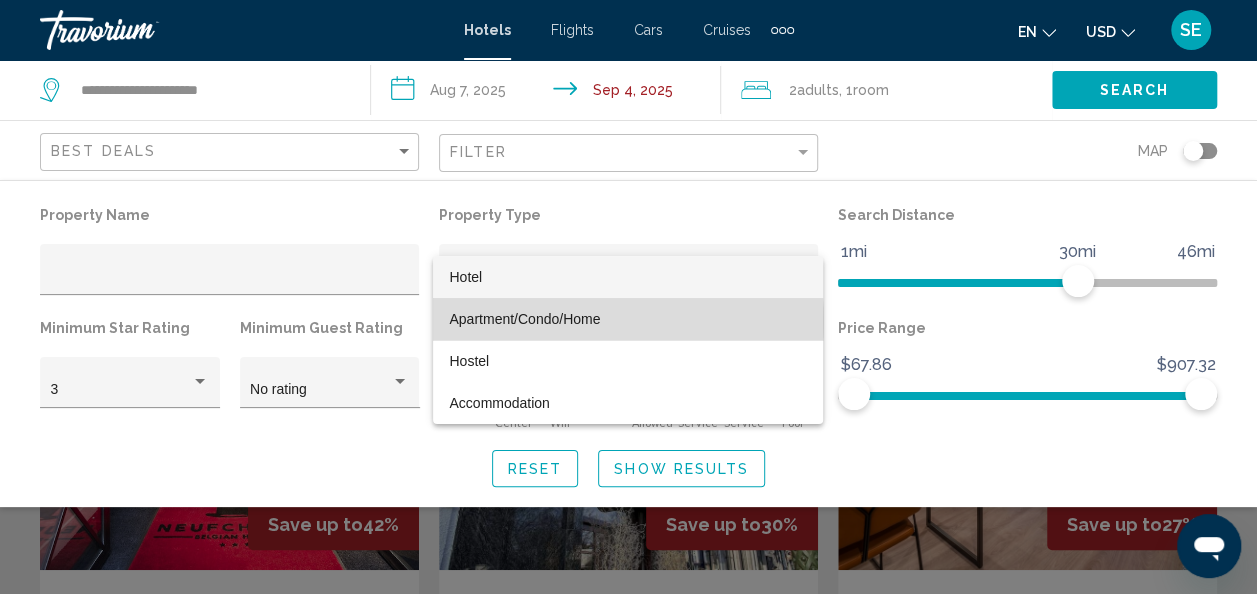 click on "Apartment/Condo/Home" at bounding box center (524, 319) 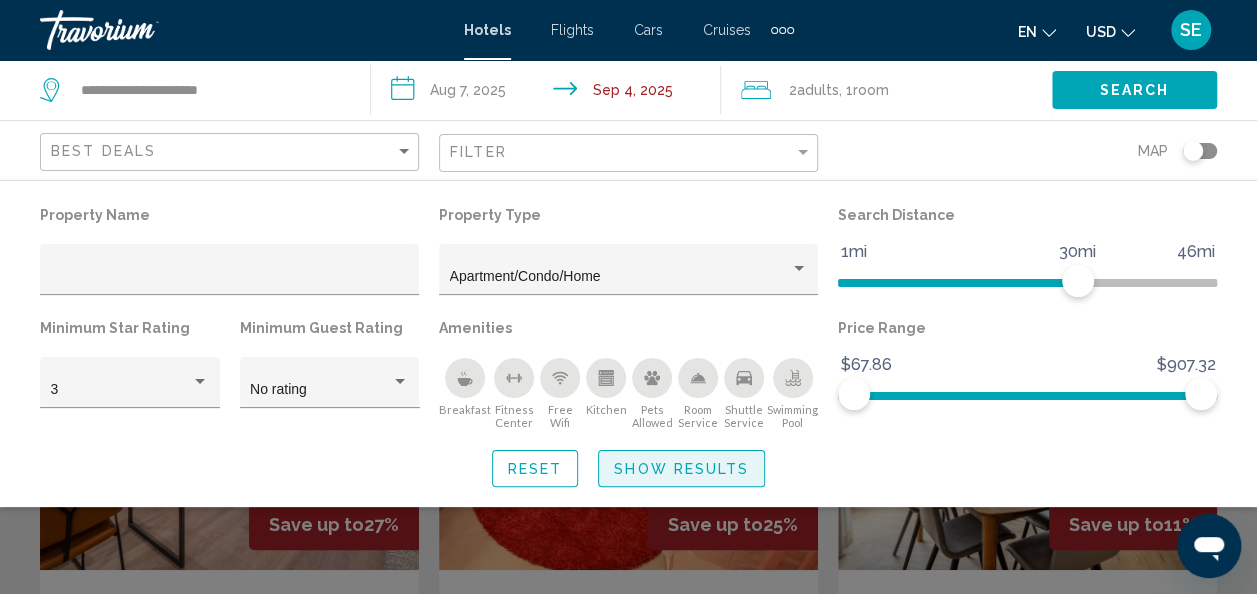 click on "Show Results" 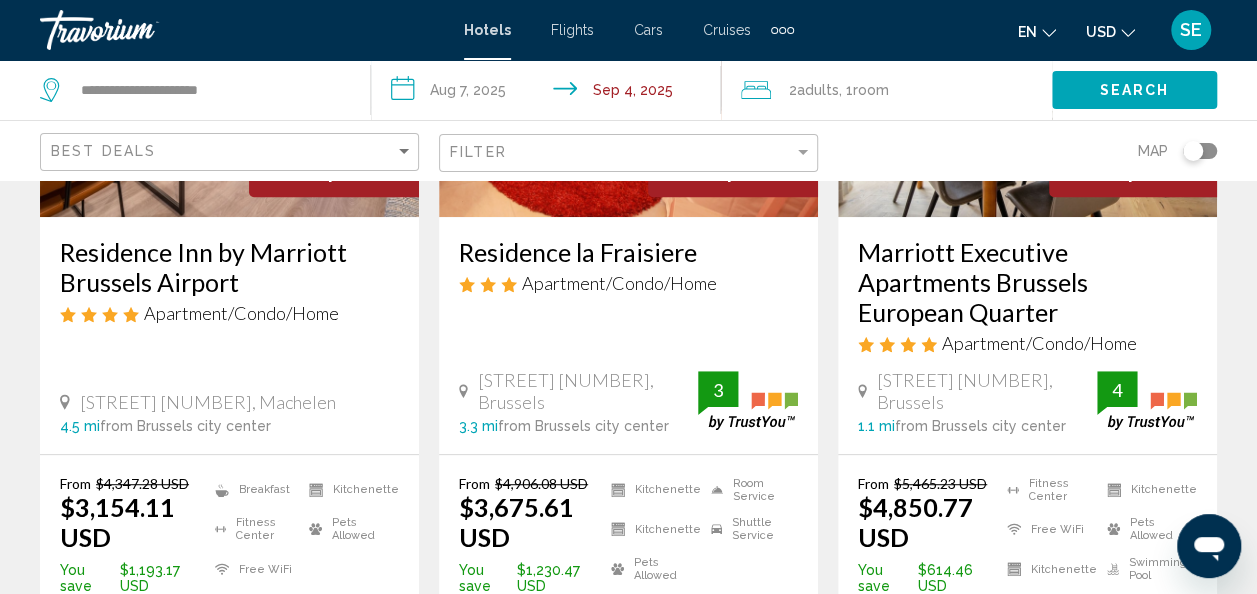 scroll, scrollTop: 358, scrollLeft: 0, axis: vertical 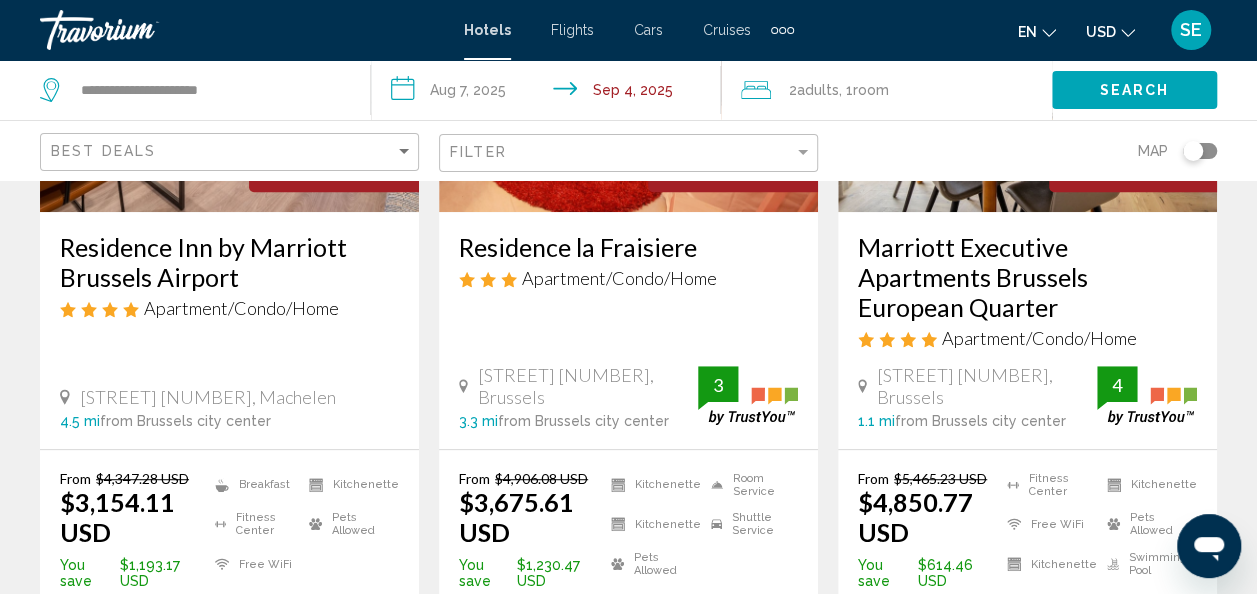 click 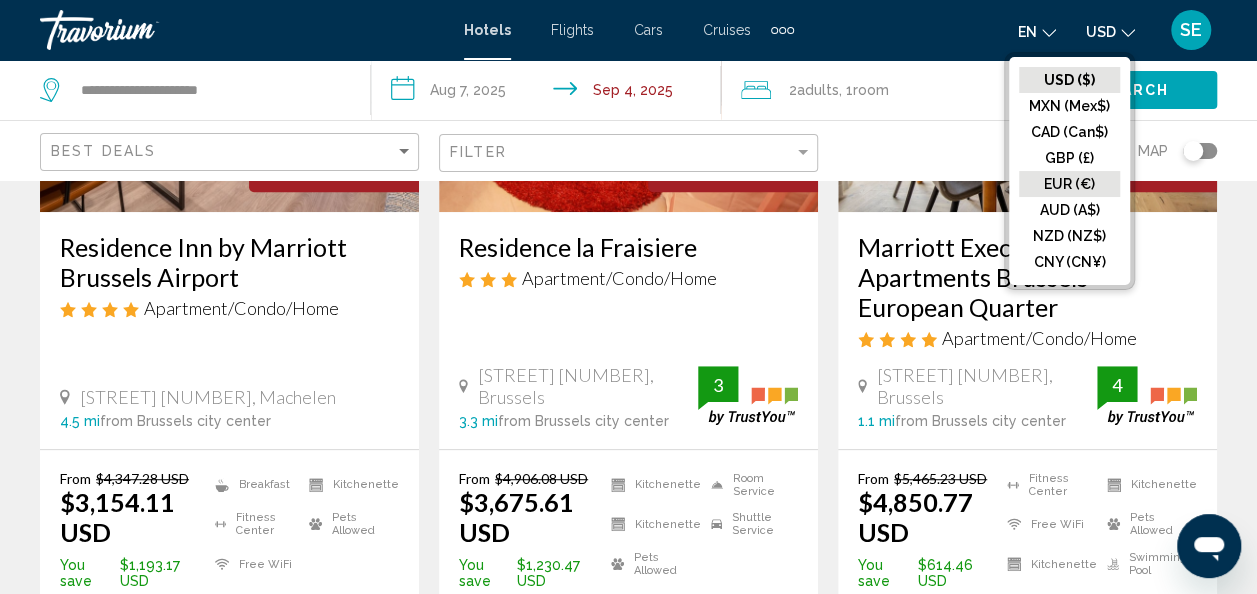 click on "EUR (€)" 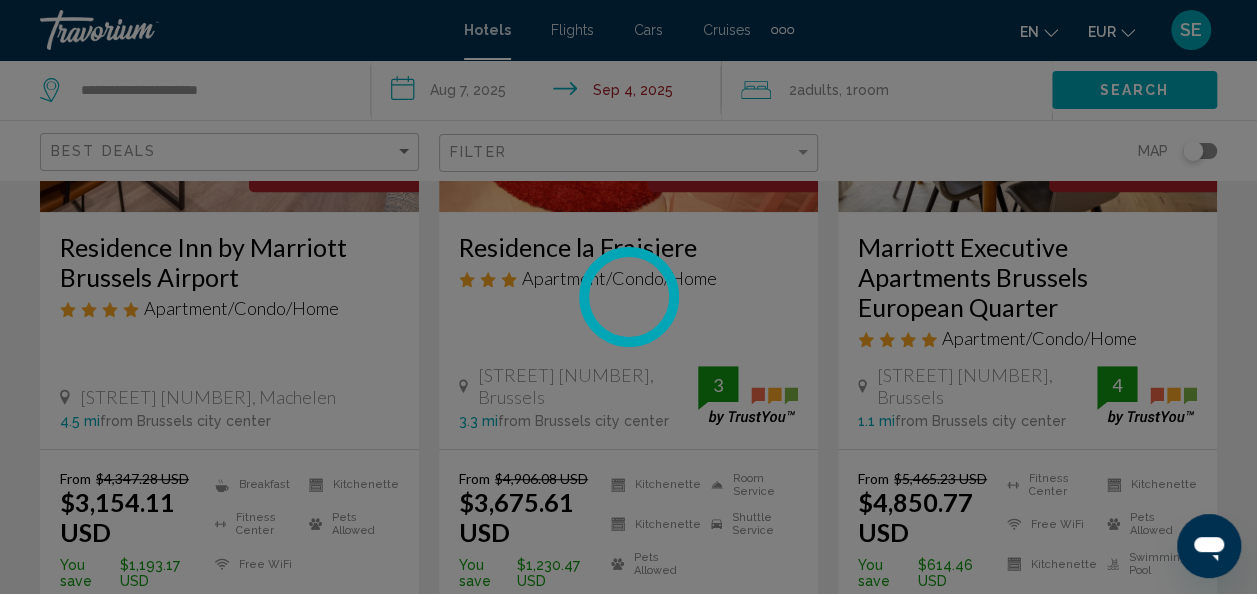 scroll, scrollTop: 62, scrollLeft: 0, axis: vertical 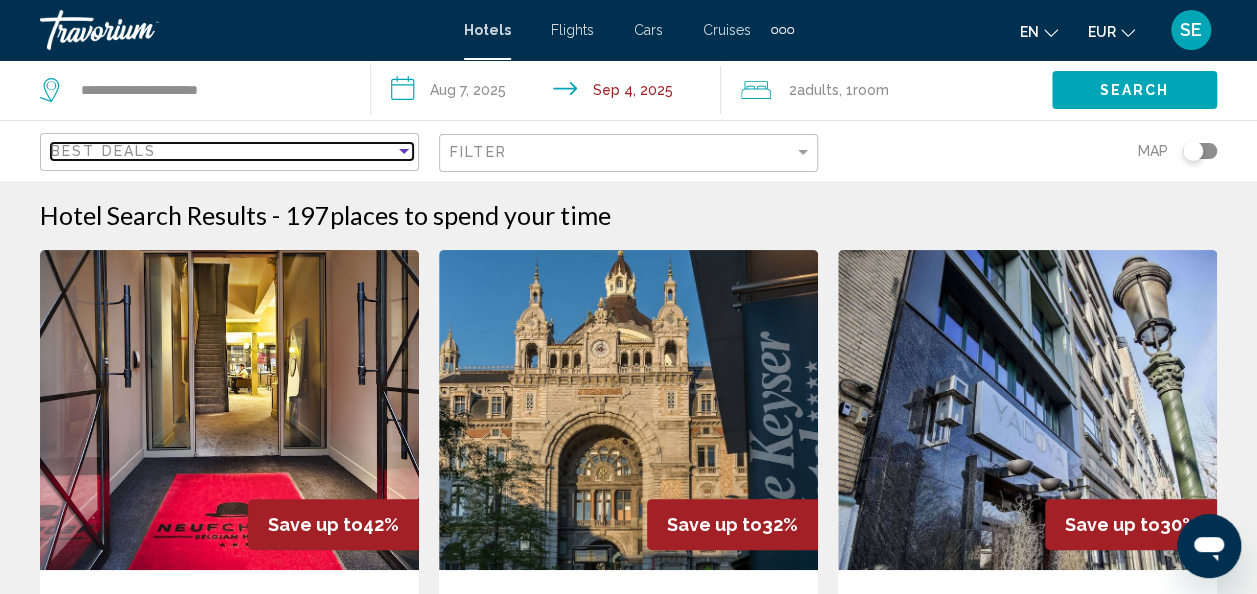 click at bounding box center [404, 151] 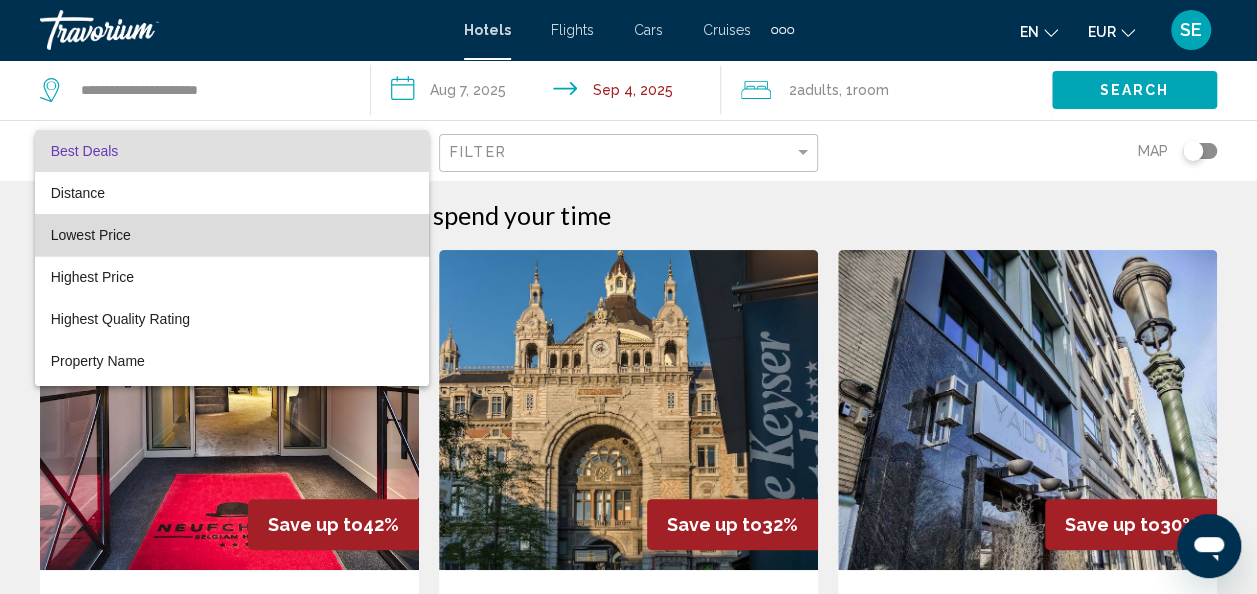 click on "Lowest Price" at bounding box center [232, 235] 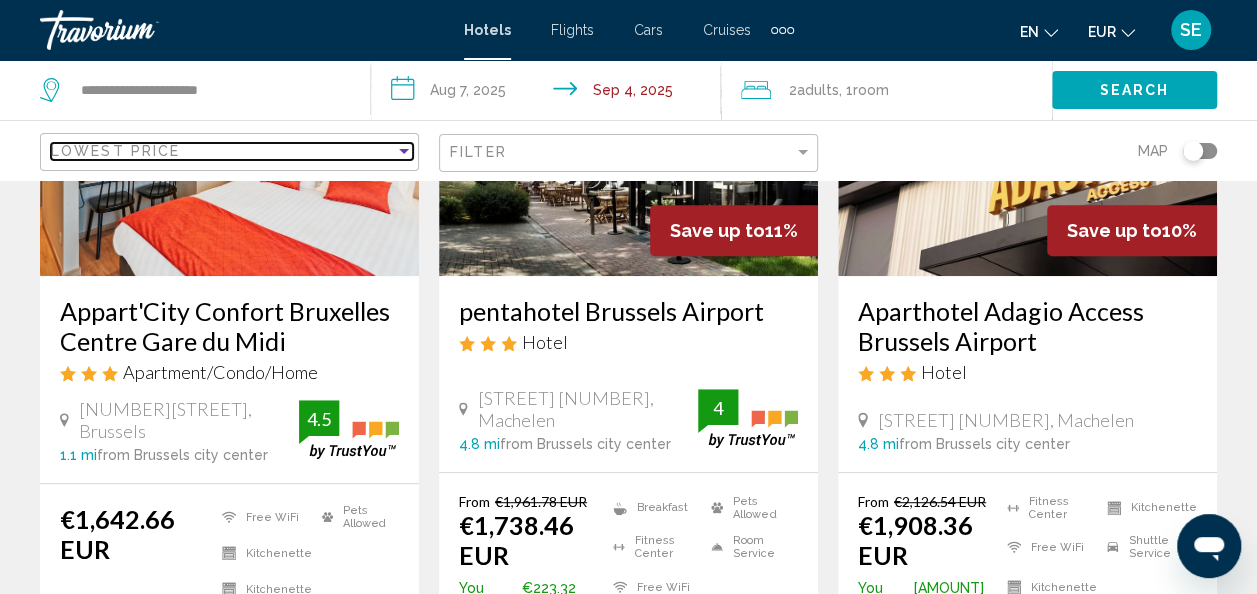 scroll, scrollTop: 286, scrollLeft: 0, axis: vertical 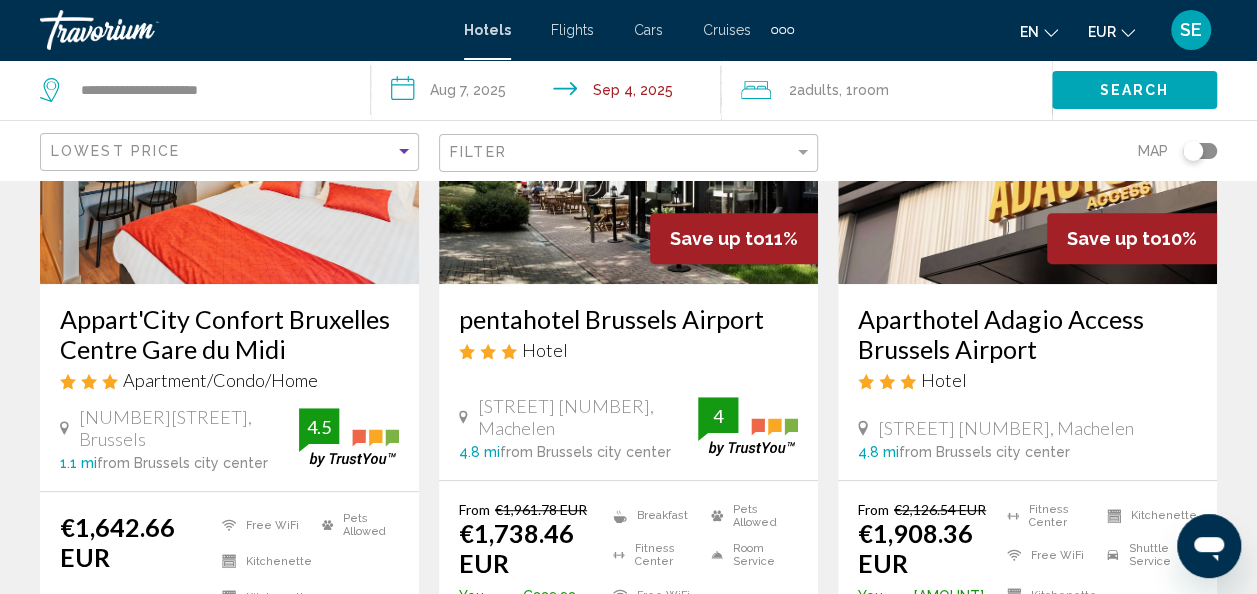 click on "Appart'City Confort Bruxelles Centre Gare du Midi" at bounding box center [229, 334] 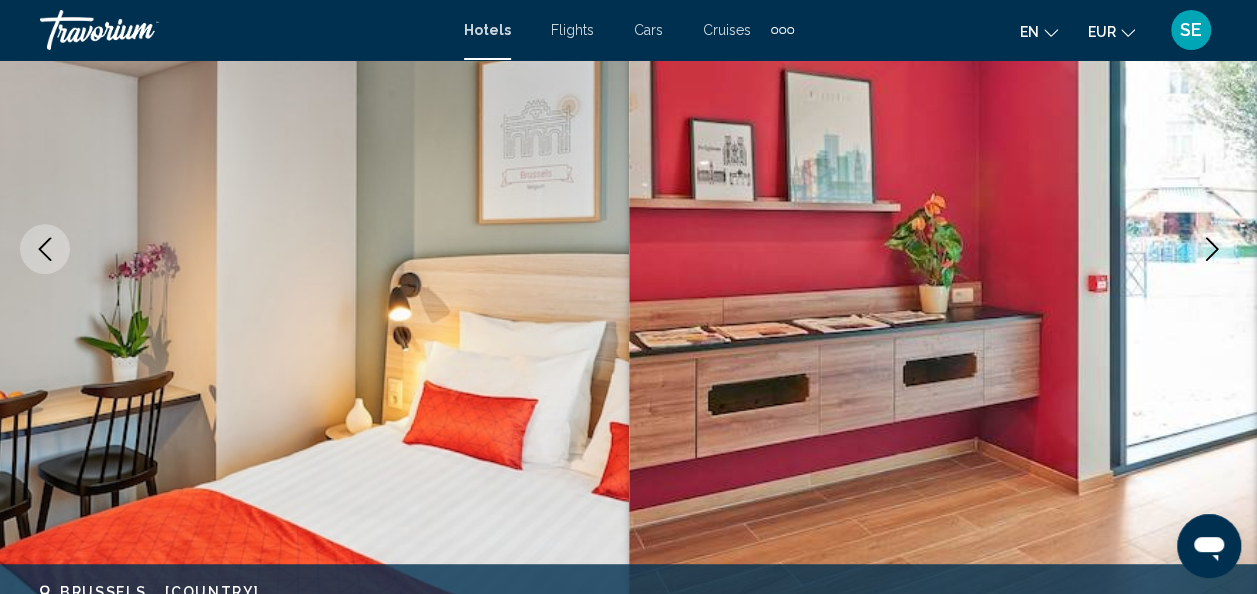 scroll, scrollTop: 238, scrollLeft: 0, axis: vertical 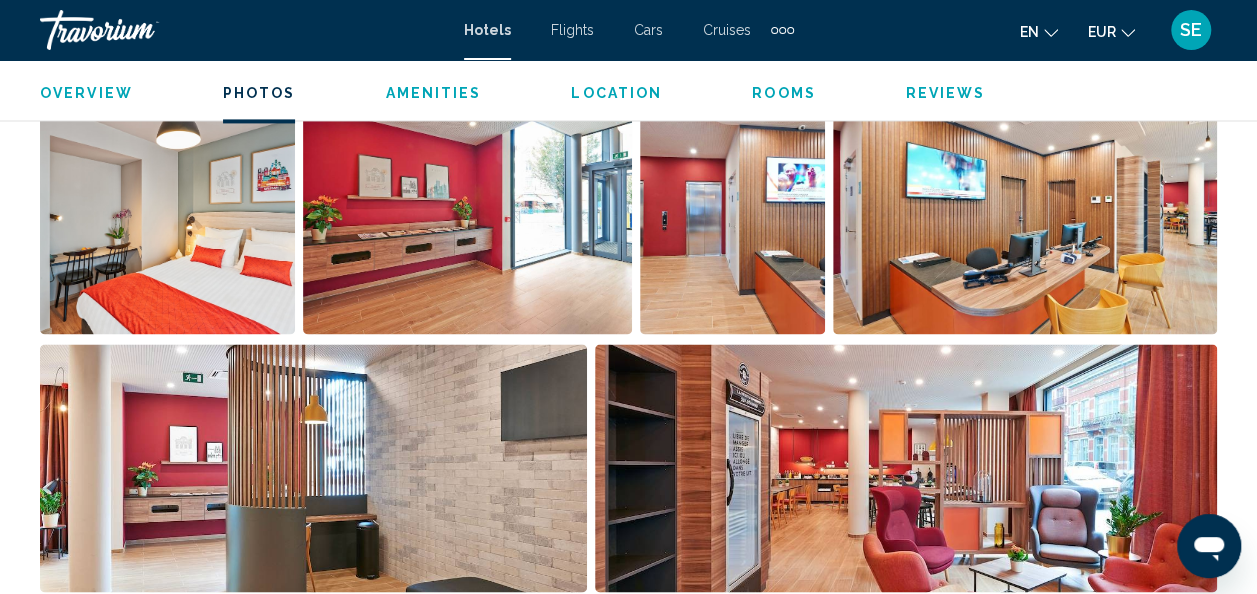 click on "Overview Type Apartment Address [NUMBER] [STREET], [CITY] [POSTAL_CODE], [COUNTRY] Description  Full Description  Location Description City centre - 0.500 Km. Bus/Train station - 0.500 Km. Nearest Bus / Metro Stop - 0.180 Km. Airport - 18.000 Km. Distances: City centre - 0.500 Km., Bus/Train station - 0.500 Km., Nearest Bus / Metro Stop - 0.180 Km., Airport - 18.000 Km..  Policy Description Car park NO. Check-in hour 15:00 - .  Dining Description Breakfast.  Important Note Presented hotel star rating might differ depending on a supplier content source. Presented hotel accommodation type might differ depending on a supplier content source. Read more
Photos Amenities
Free WiFi
Kitchenette
Kitchenette
Location +" at bounding box center [628, 1551] 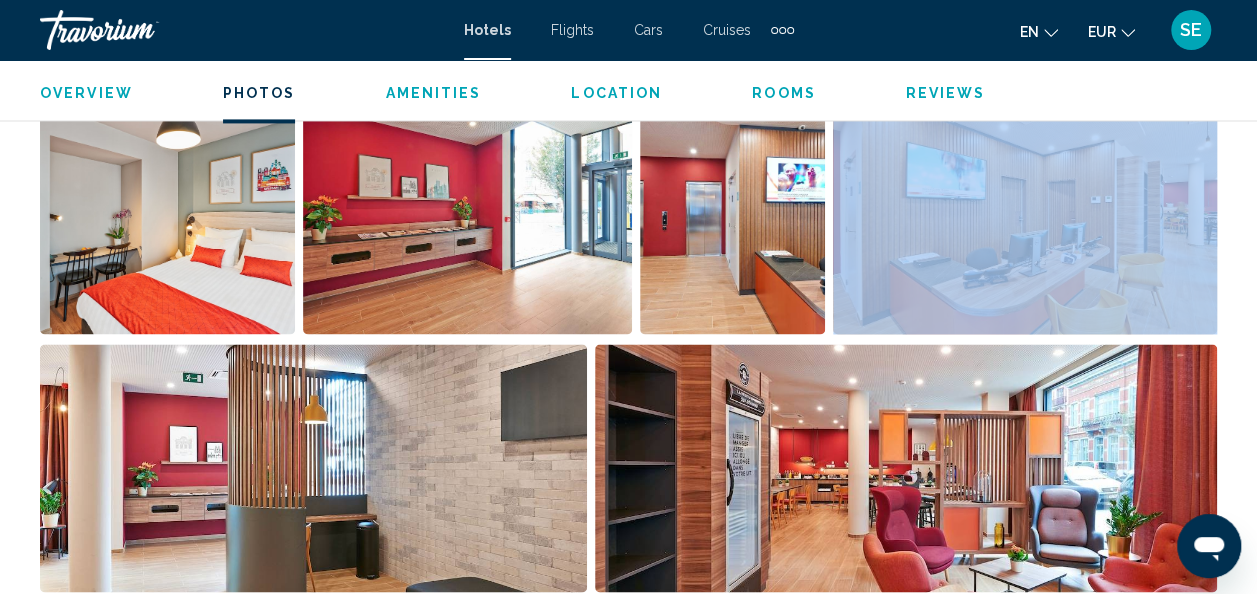 click on "Overview Type Apartment Address [NUMBER] [STREET], [CITY] [POSTAL_CODE], [COUNTRY] Description  Full Description  Location Description City centre - 0.500 Km. Bus/Train station - 0.500 Km. Nearest Bus / Metro Stop - 0.180 Km. Airport - 18.000 Km. Distances: City centre - 0.500 Km., Bus/Train station - 0.500 Km., Nearest Bus / Metro Stop - 0.180 Km., Airport - 18.000 Km..  Policy Description Car park NO. Check-in hour 15:00 - .  Dining Description Breakfast.  Important Note Presented hotel star rating might differ depending on a supplier content source. Presented hotel accommodation type might differ depending on a supplier content source. Read more
Photos Amenities
Free WiFi
Kitchenette
Kitchenette
Location +" at bounding box center (628, 1551) 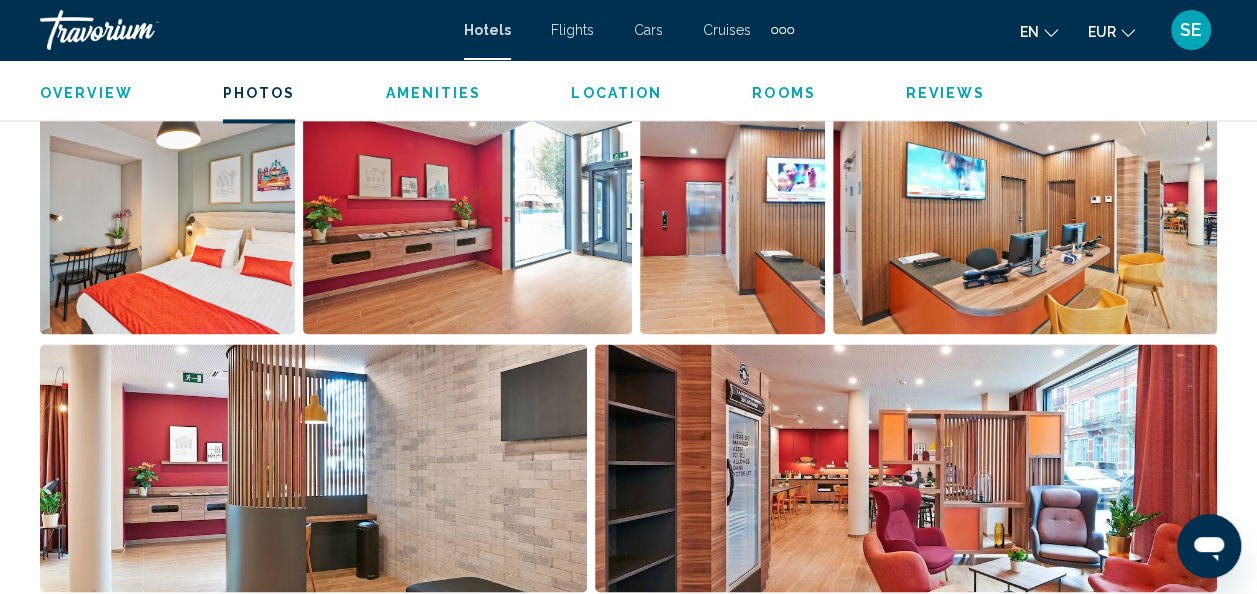 scroll, scrollTop: 0, scrollLeft: 0, axis: both 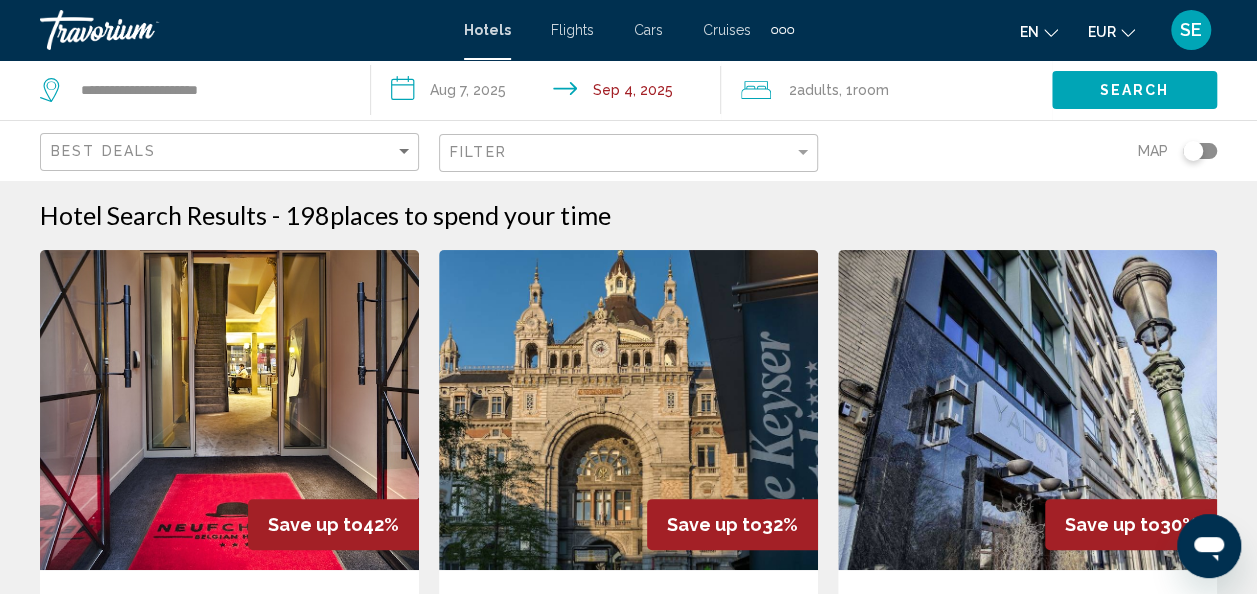 click on "Best Deals" 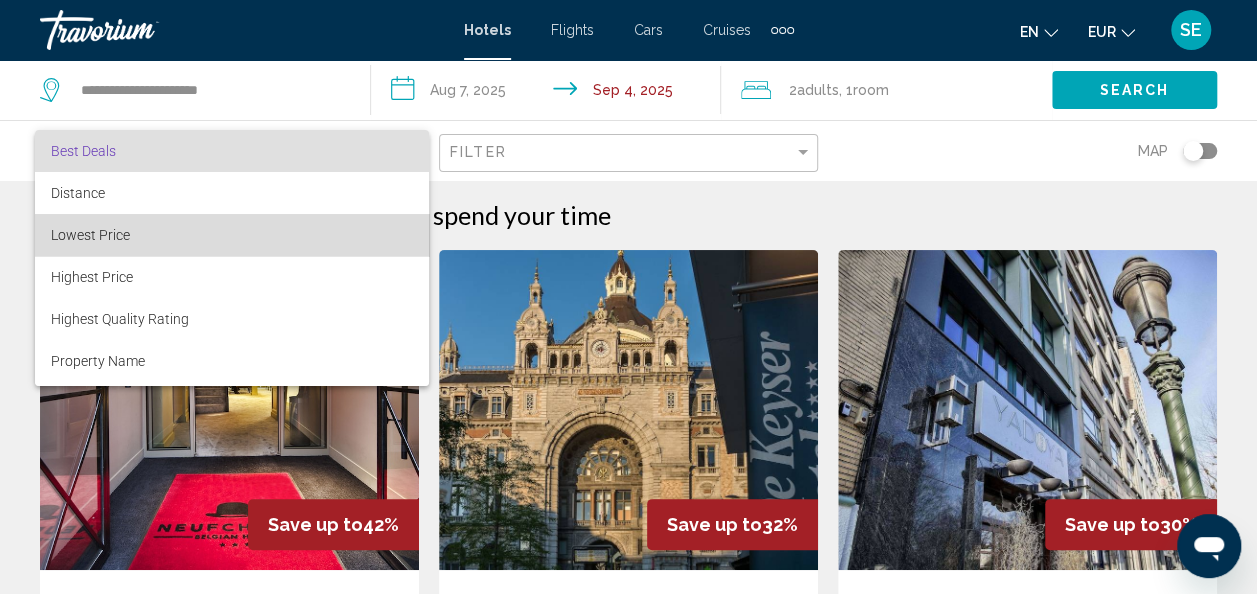 click on "Lowest Price" at bounding box center (232, 235) 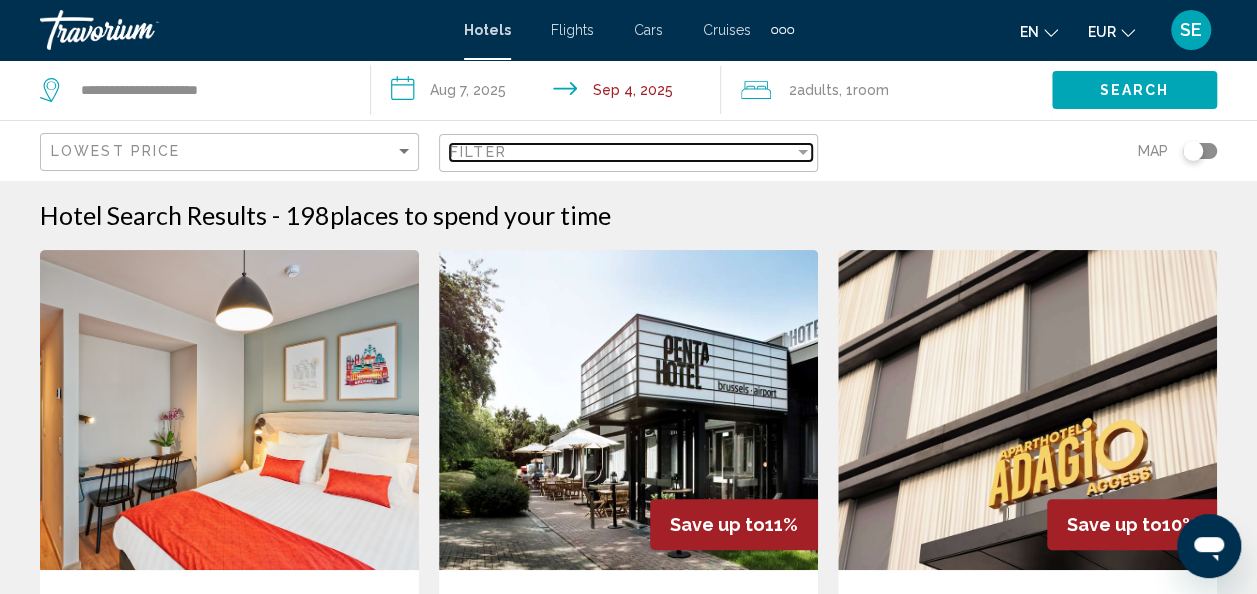 click on "Filter" at bounding box center (622, 152) 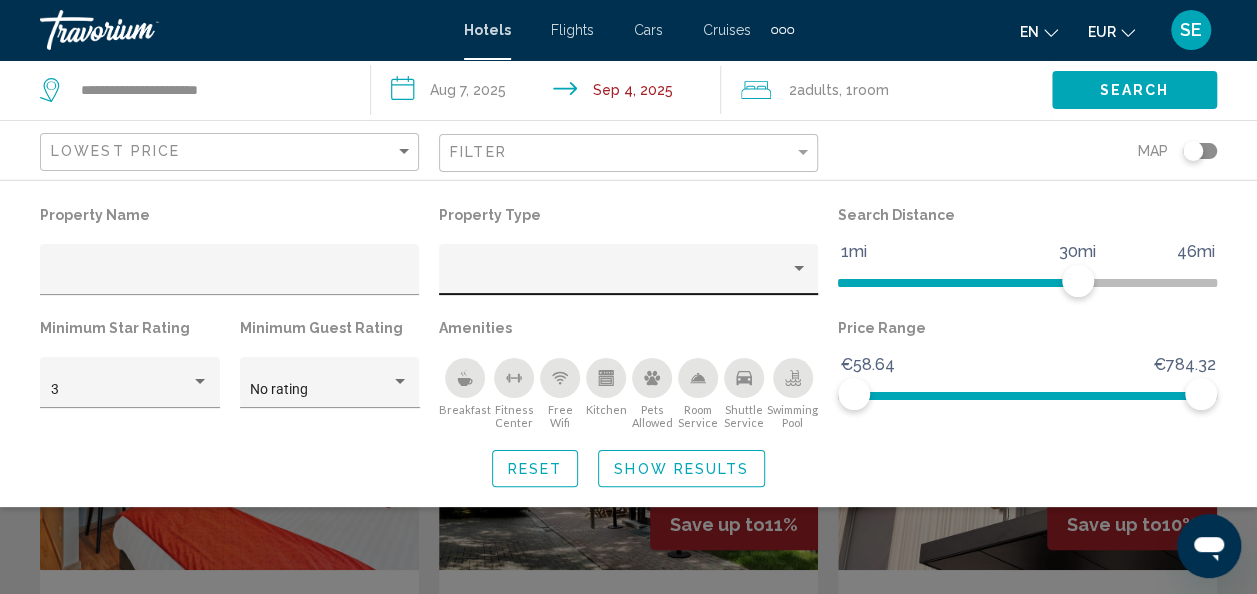 click 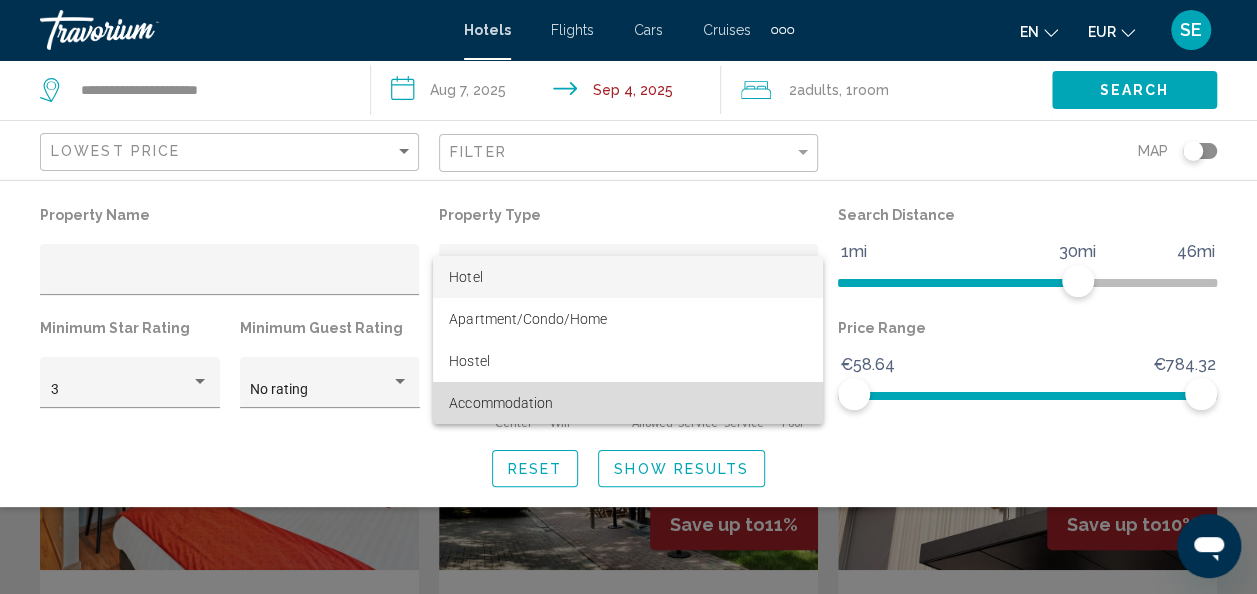 click on "Accommodation" at bounding box center (628, 403) 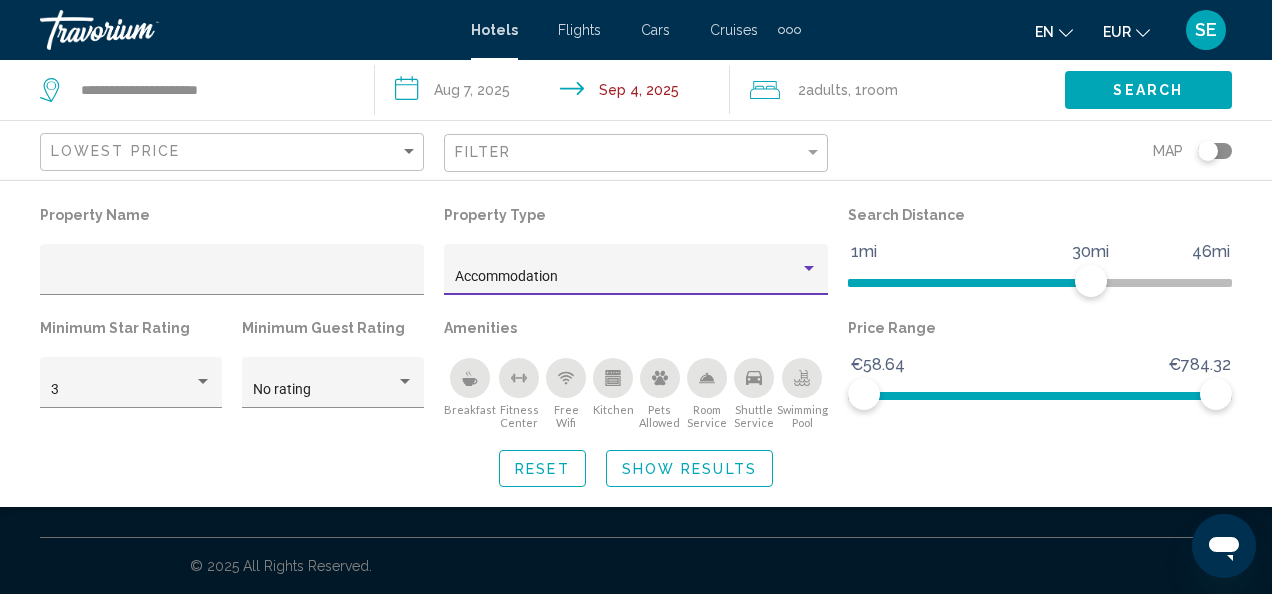 click on "Show Results" 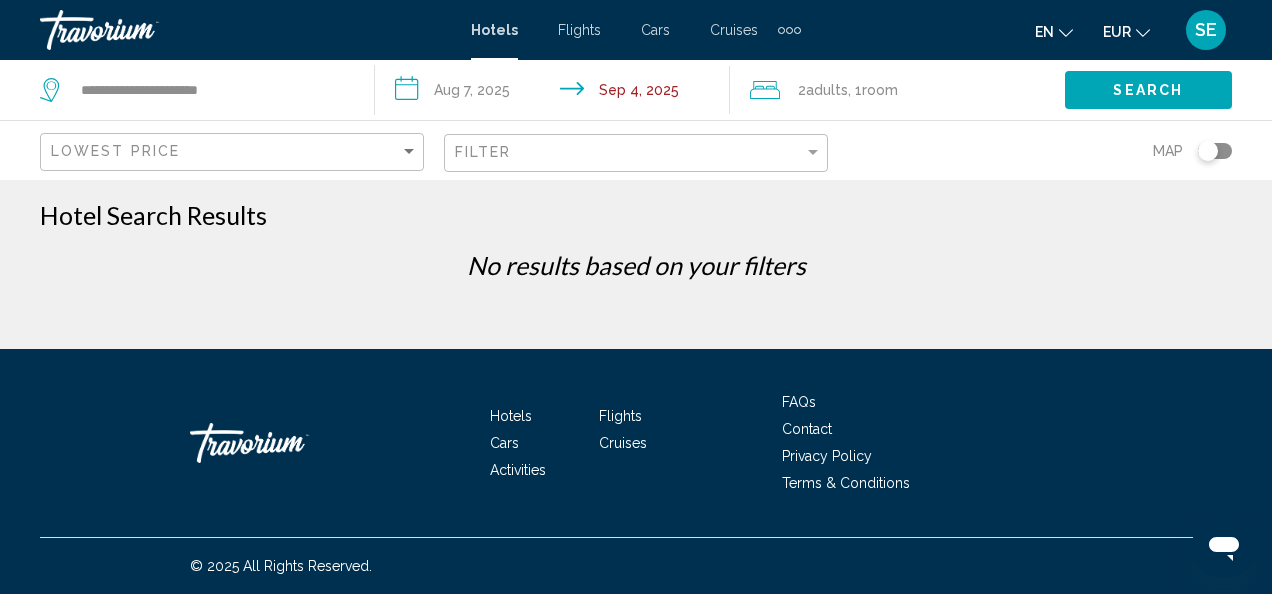 click on "Filter" 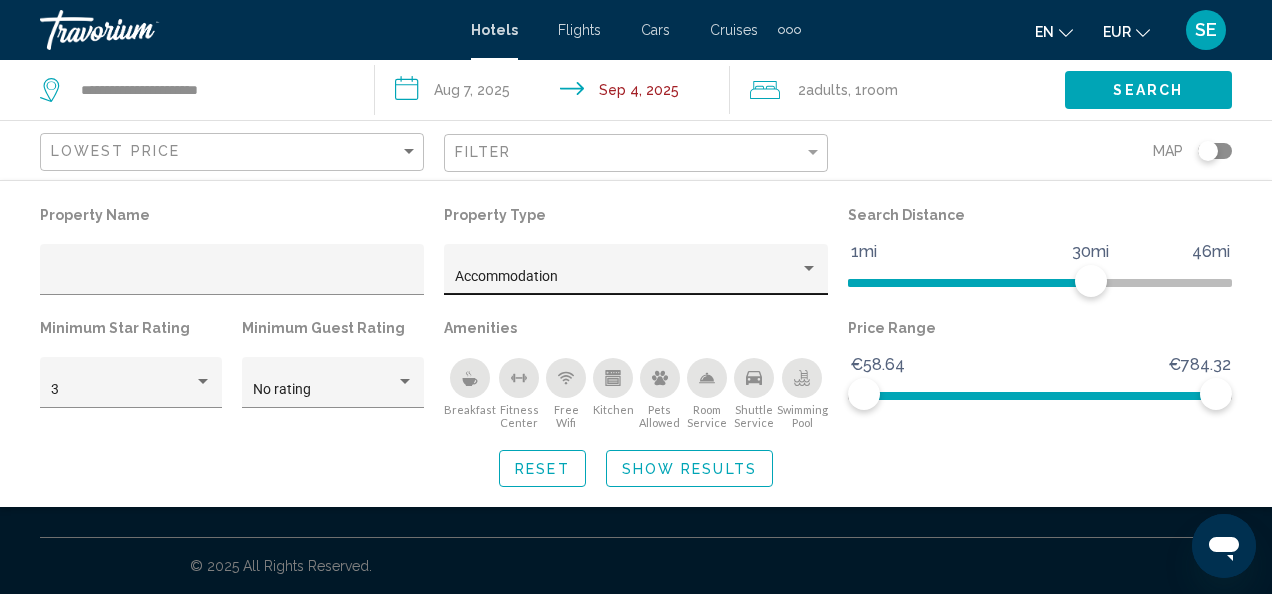 click on "Accommodation" 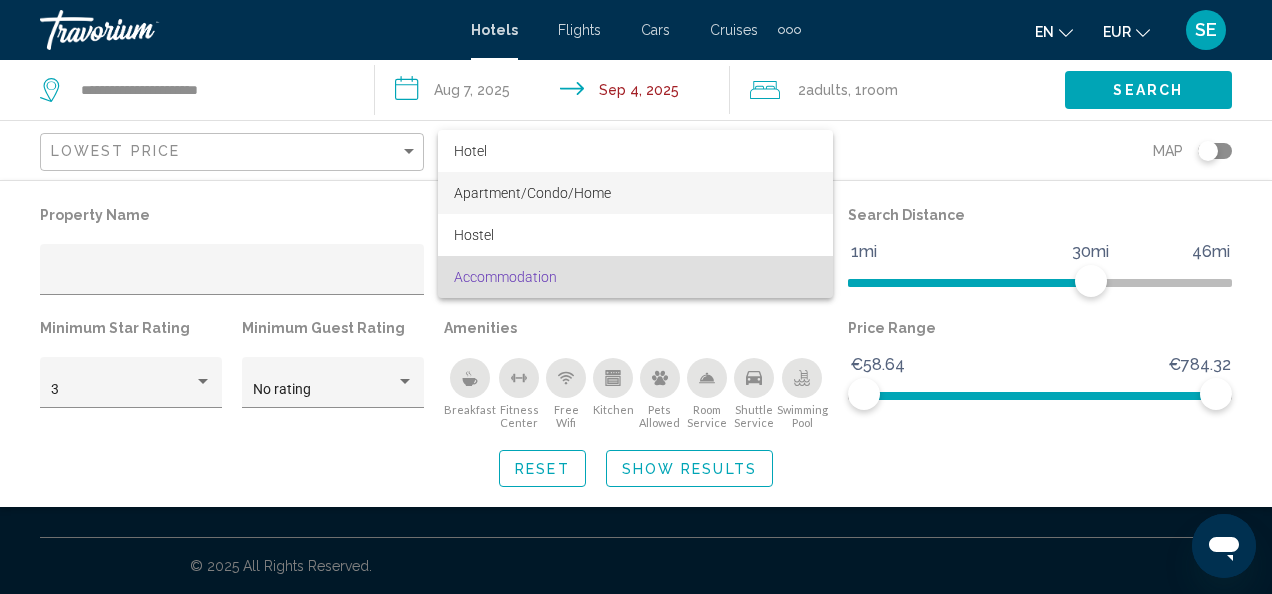 click on "Apartment/Condo/Home" at bounding box center [532, 193] 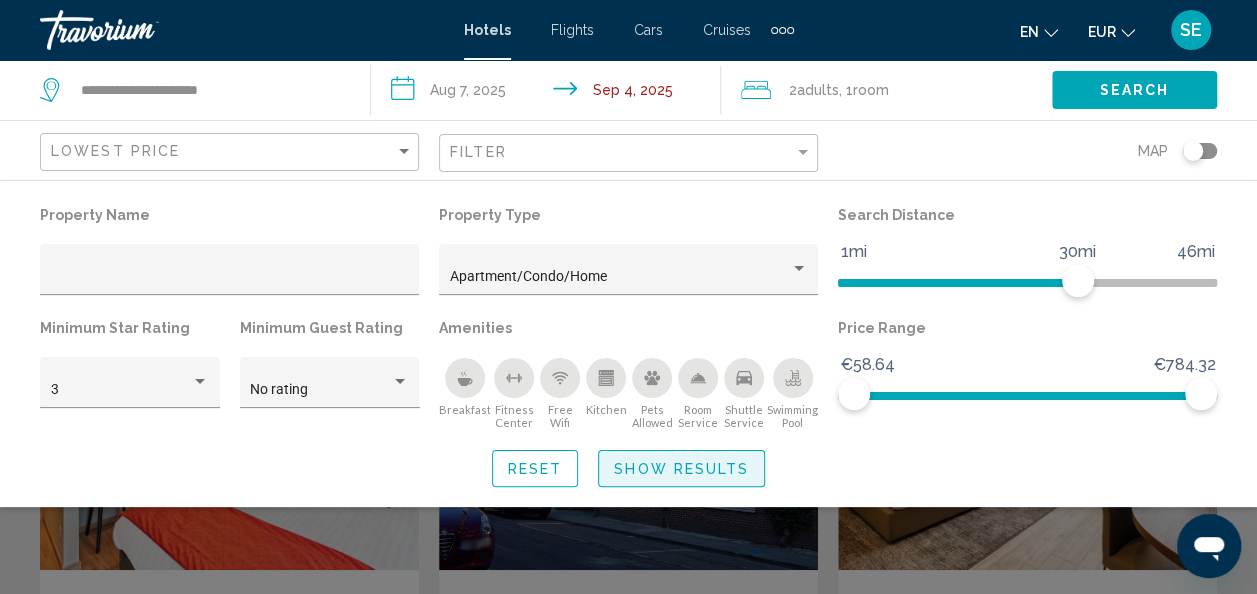 click on "Show Results" 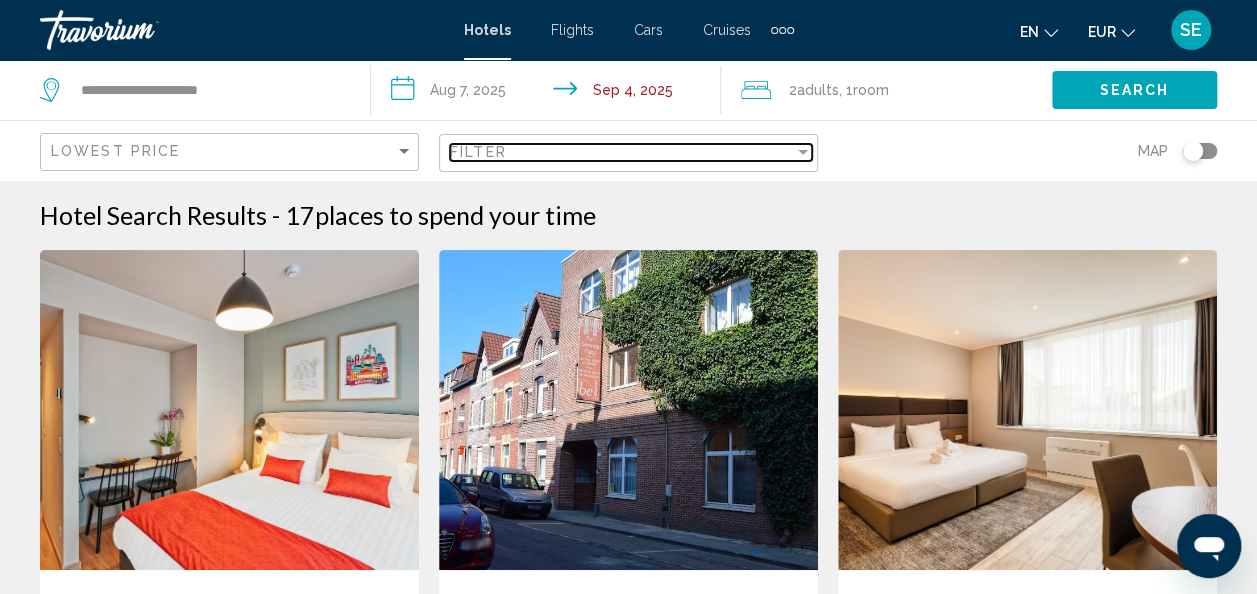 click on "Filter" at bounding box center [622, 152] 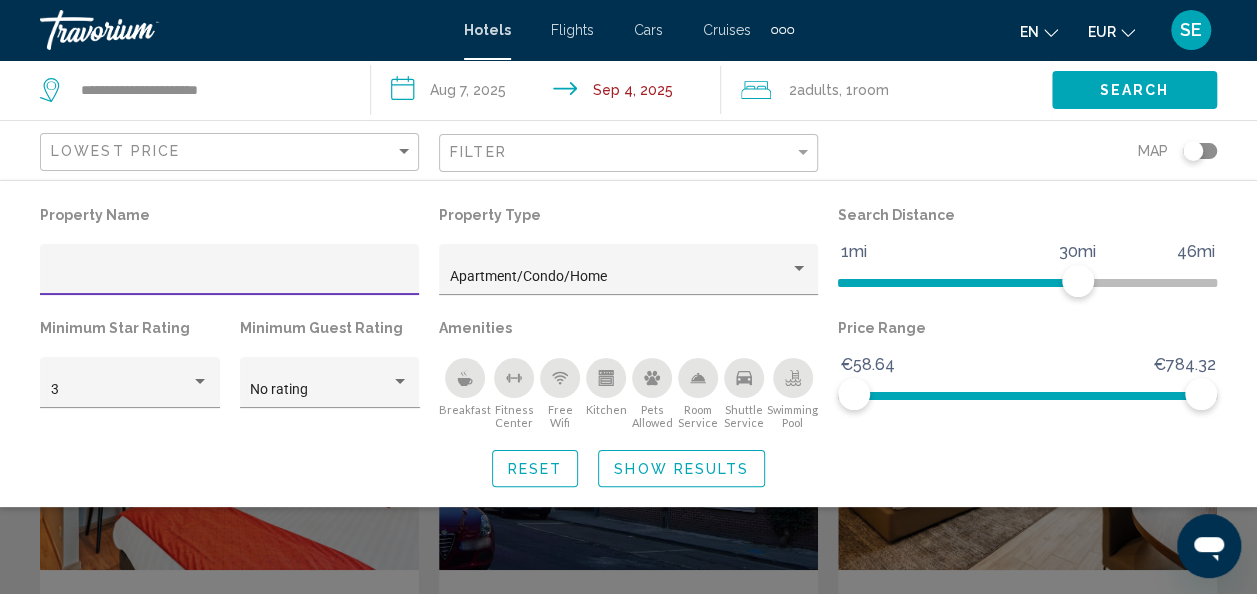 scroll, scrollTop: 519, scrollLeft: 0, axis: vertical 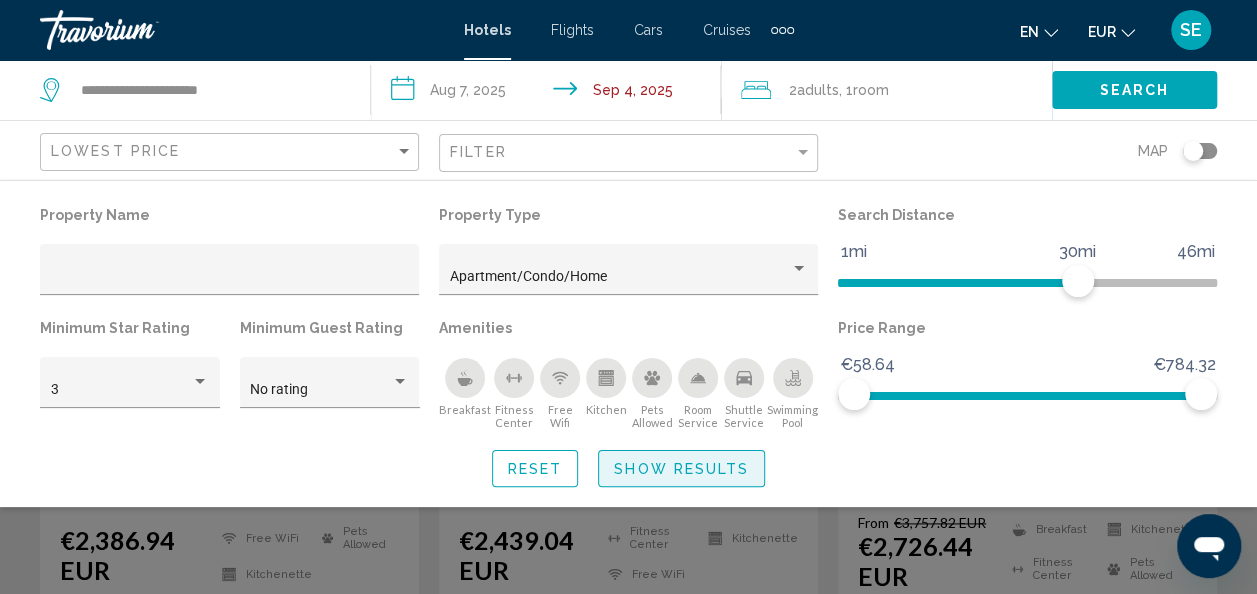 click on "Show Results" 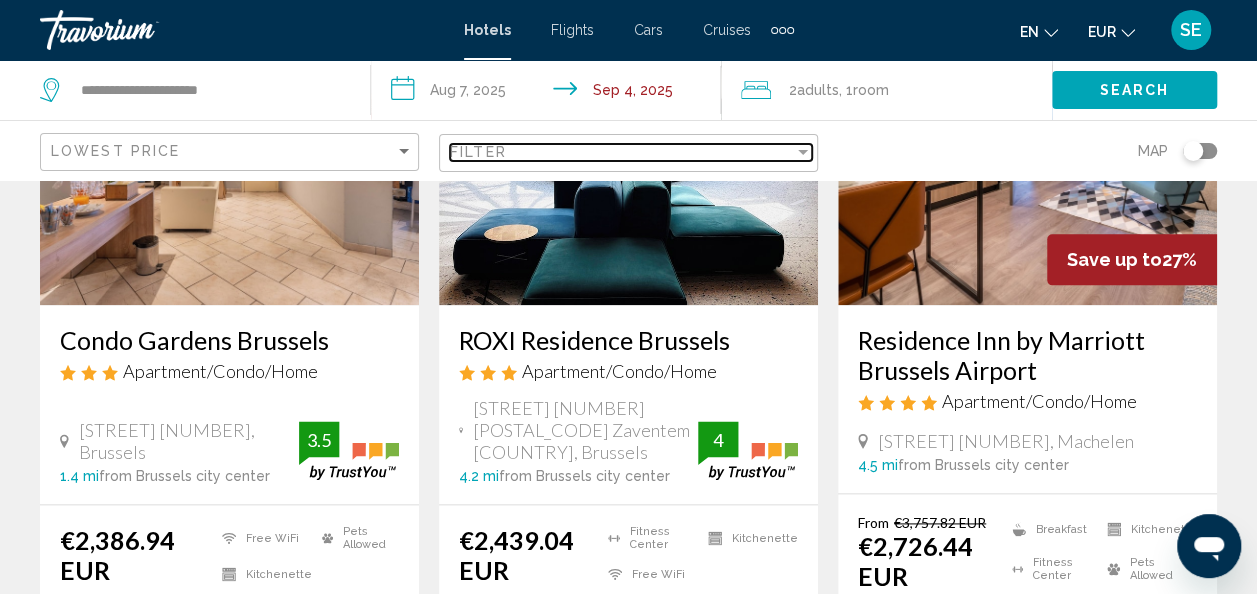 click on "Filter" at bounding box center [622, 152] 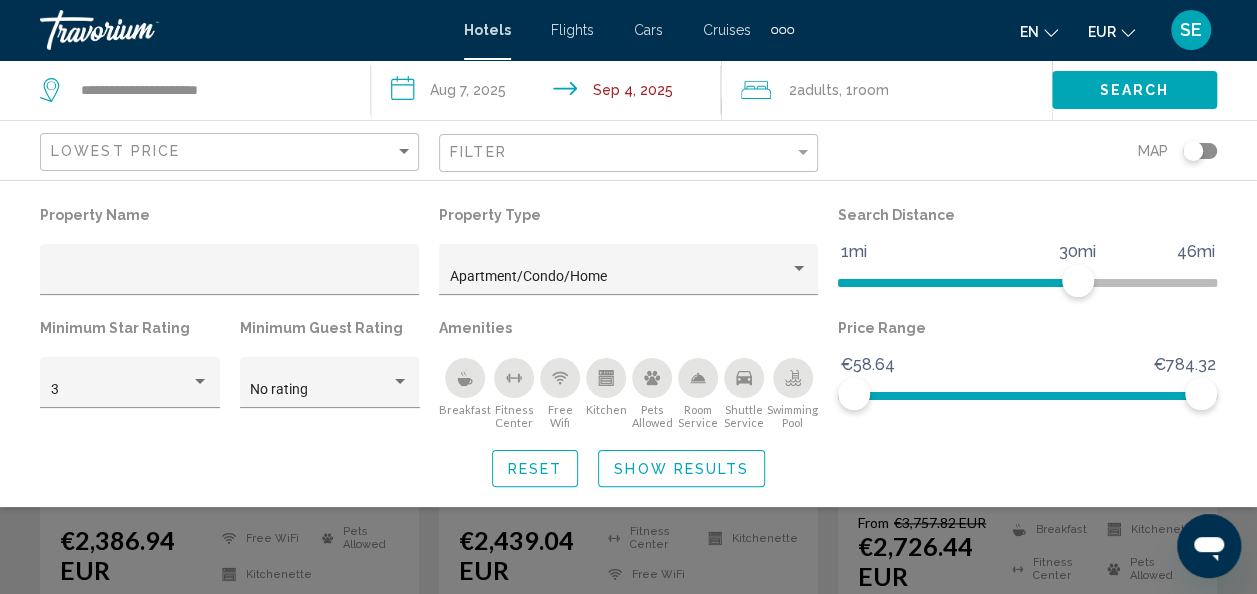 click 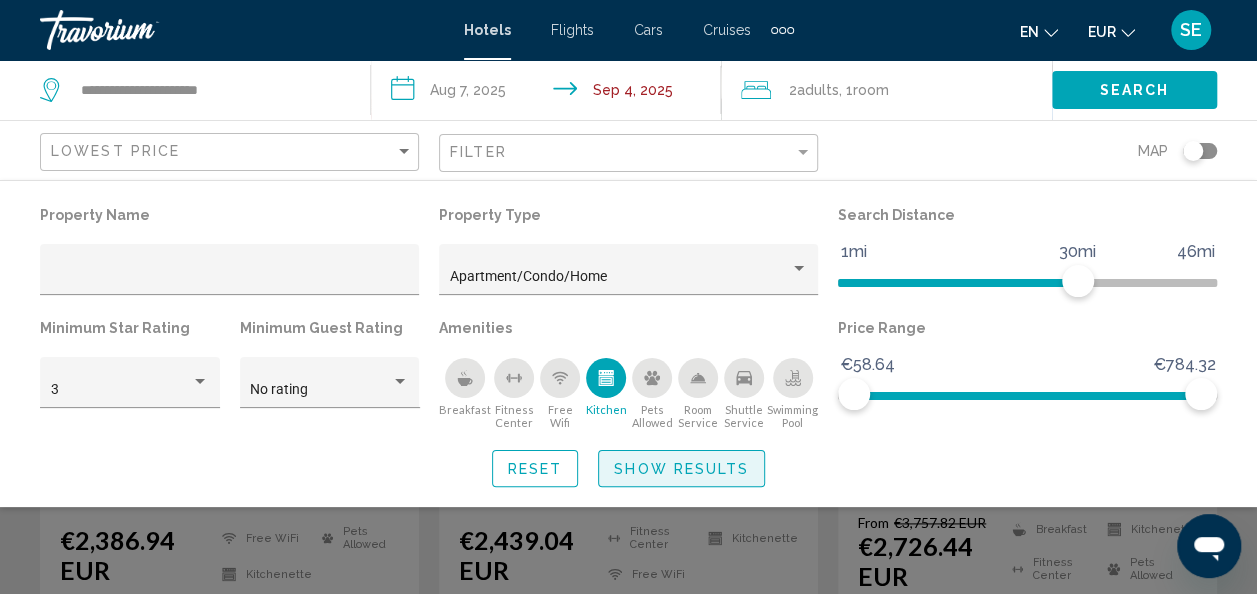 click on "Show Results" 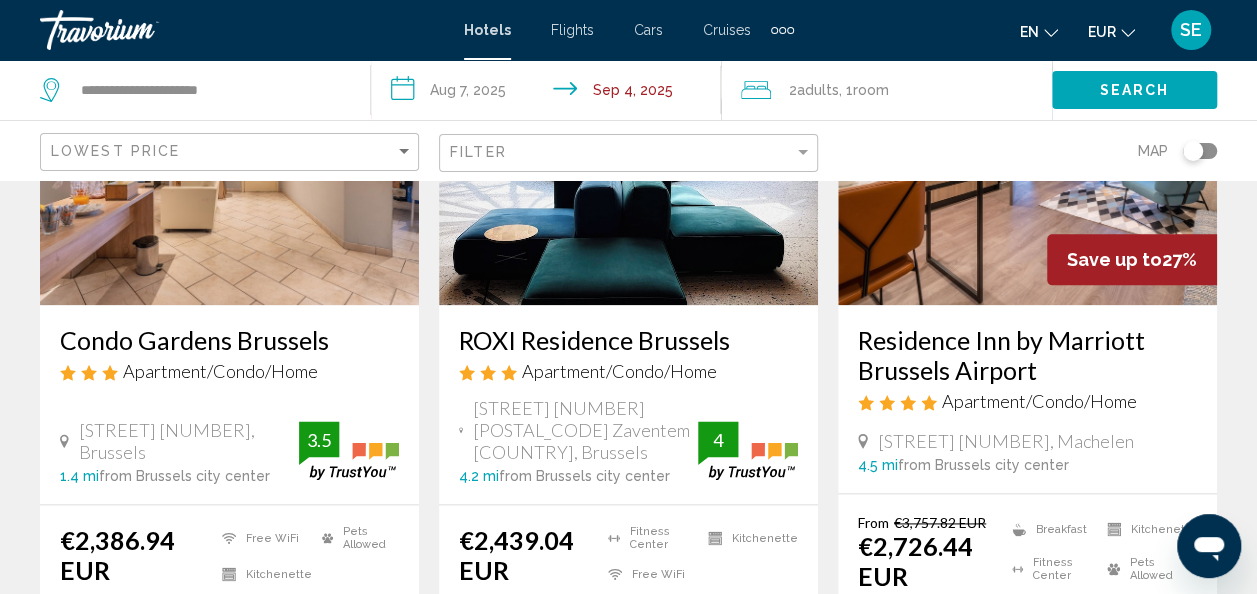 scroll, scrollTop: 519, scrollLeft: 0, axis: vertical 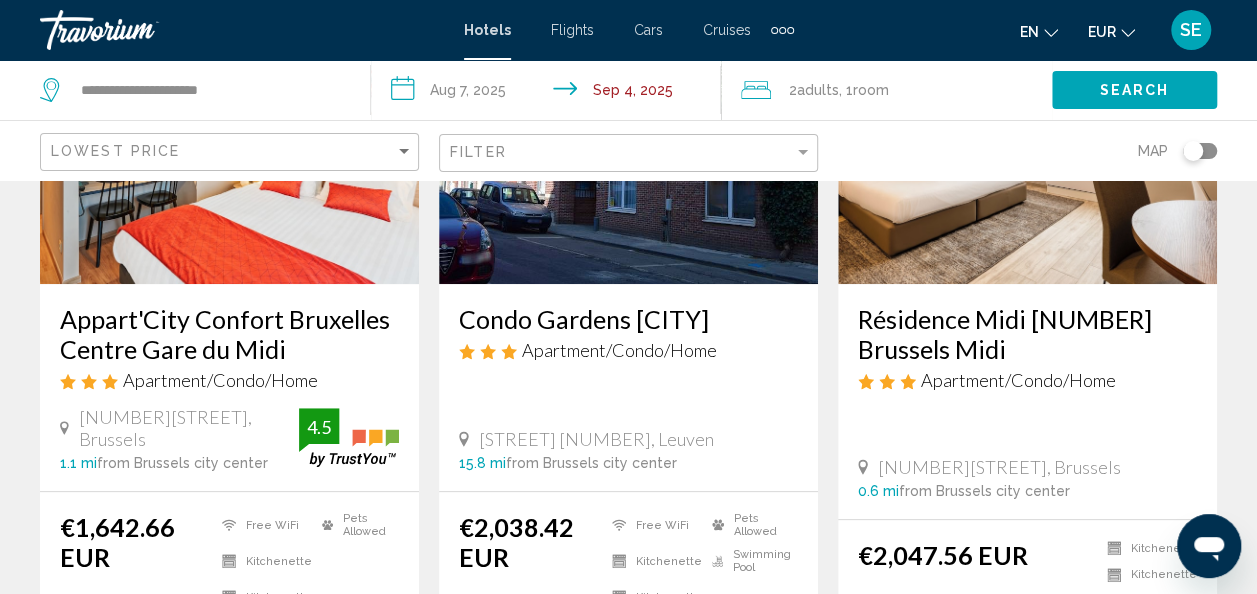 click on "Condo Gardens [CITY]" at bounding box center (628, 319) 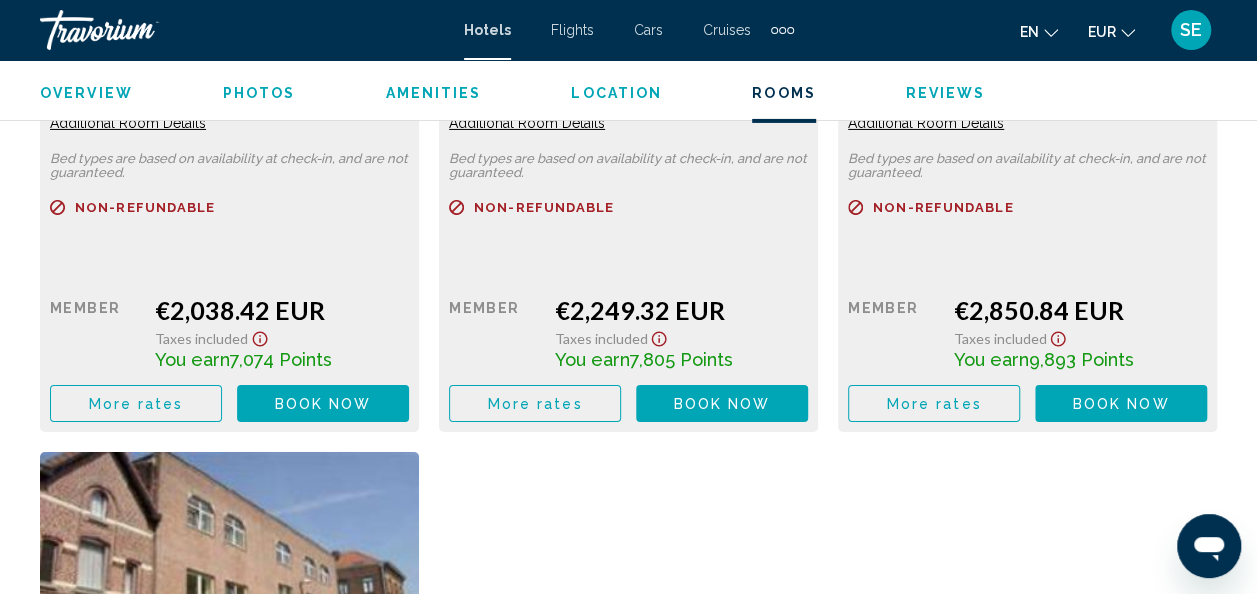 scroll, scrollTop: 3874, scrollLeft: 0, axis: vertical 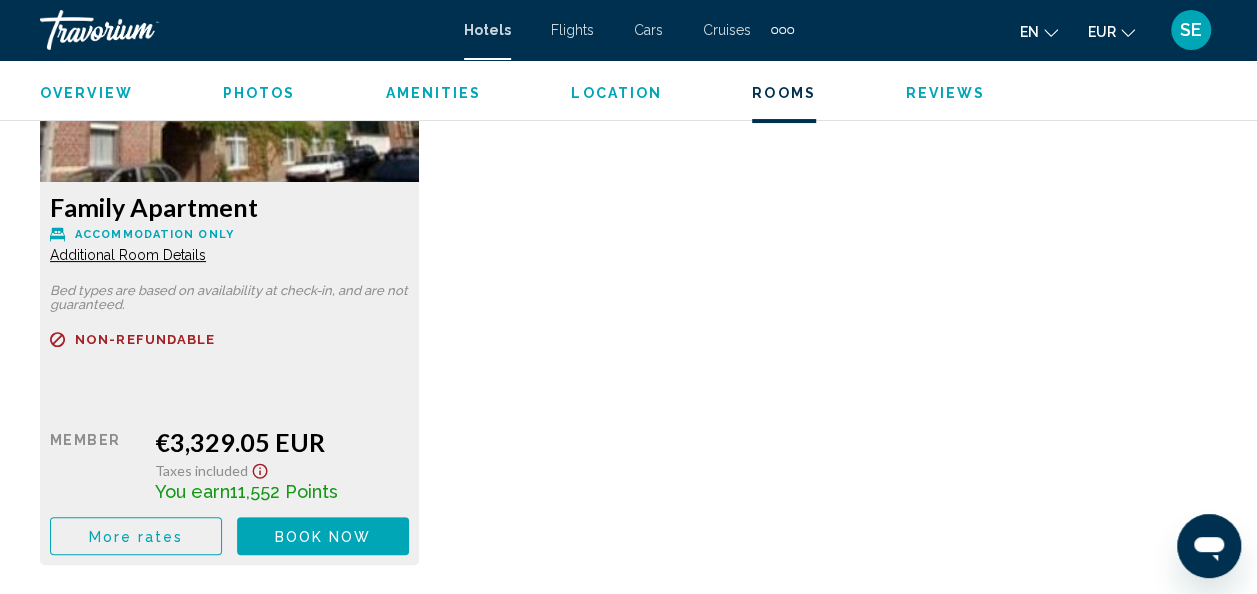 click on "Additional Room Details" at bounding box center (128, -397) 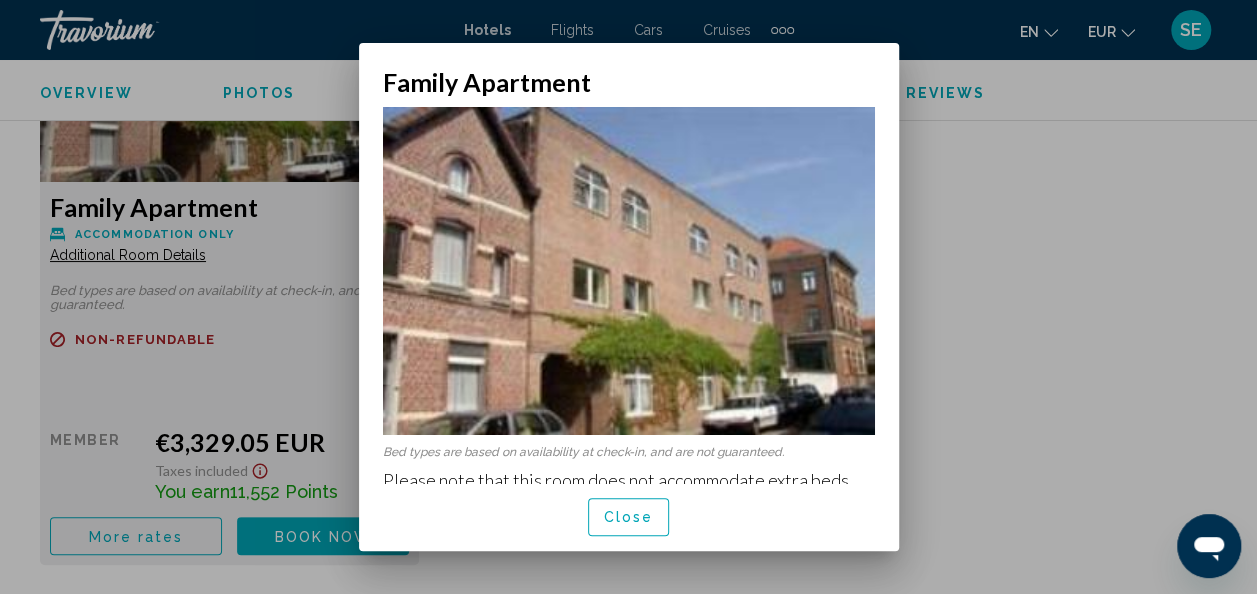 scroll, scrollTop: 0, scrollLeft: 0, axis: both 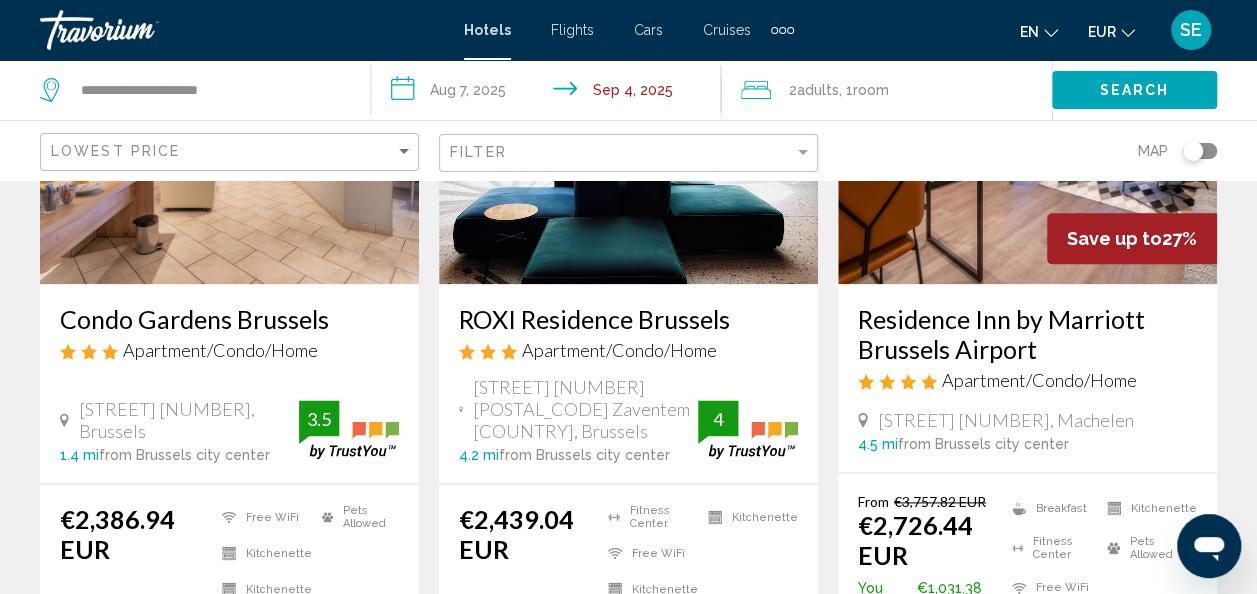 click on "ROXI Residence Brussels" at bounding box center [628, 319] 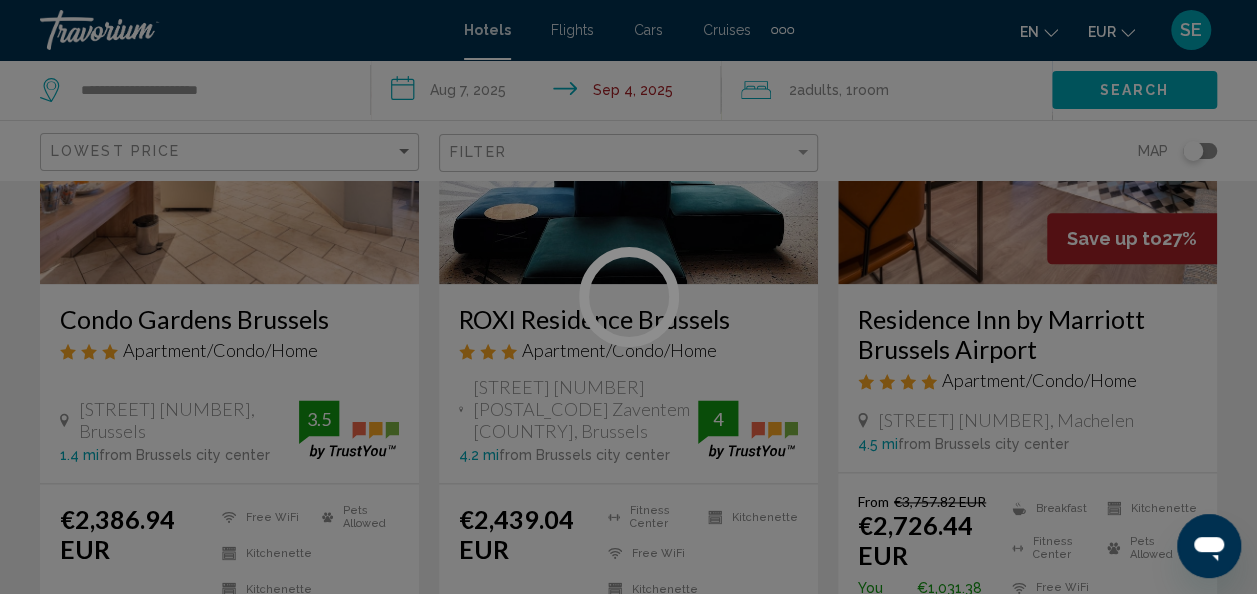 scroll, scrollTop: 238, scrollLeft: 0, axis: vertical 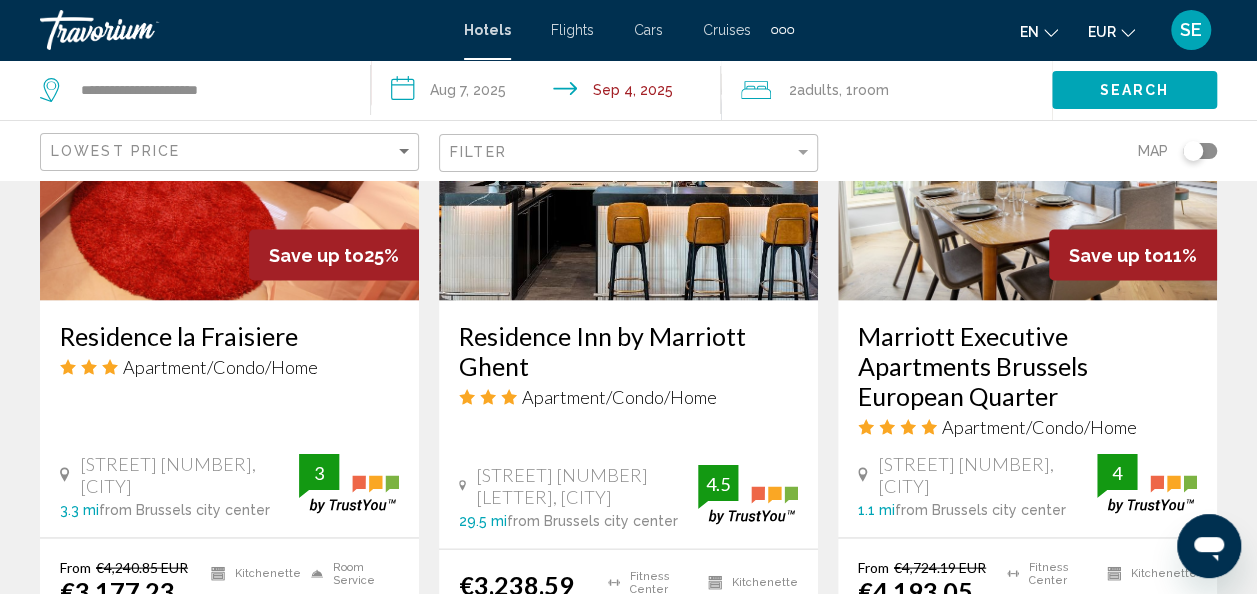 click on "Residence la Fraisiere" at bounding box center (229, 335) 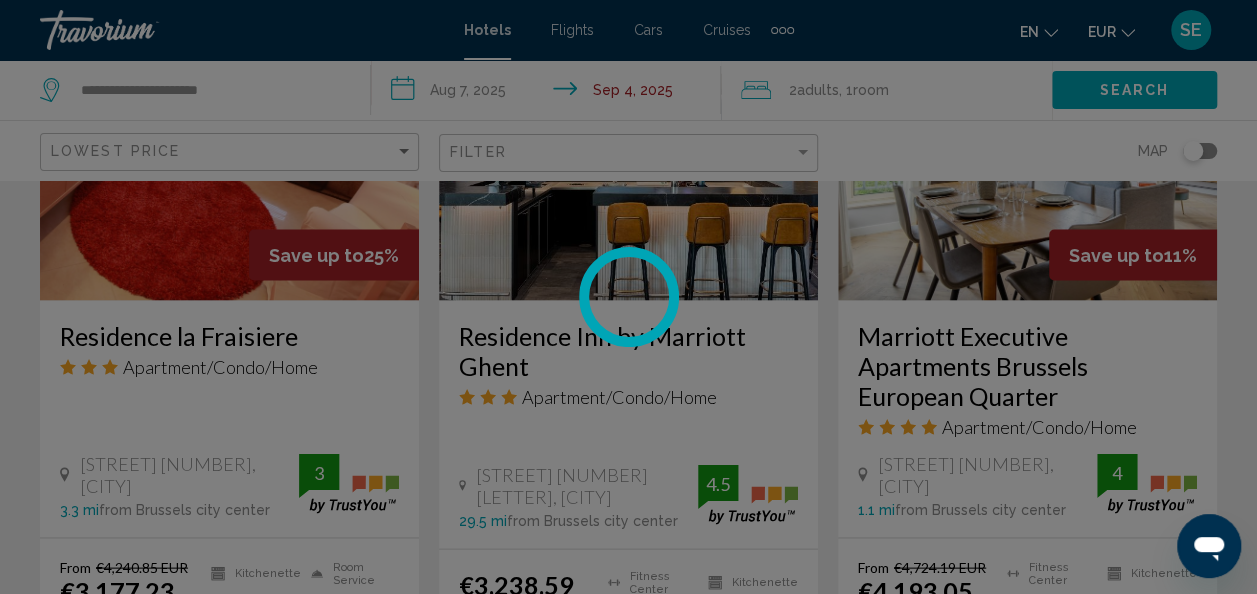 click at bounding box center (628, 297) 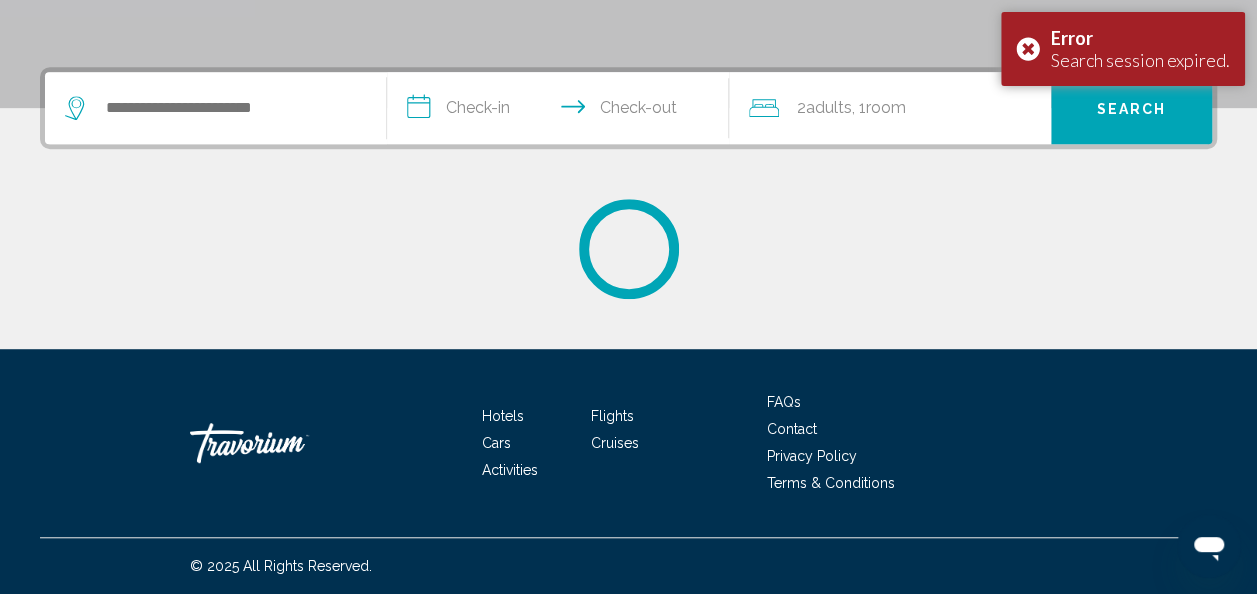 scroll, scrollTop: 0, scrollLeft: 0, axis: both 